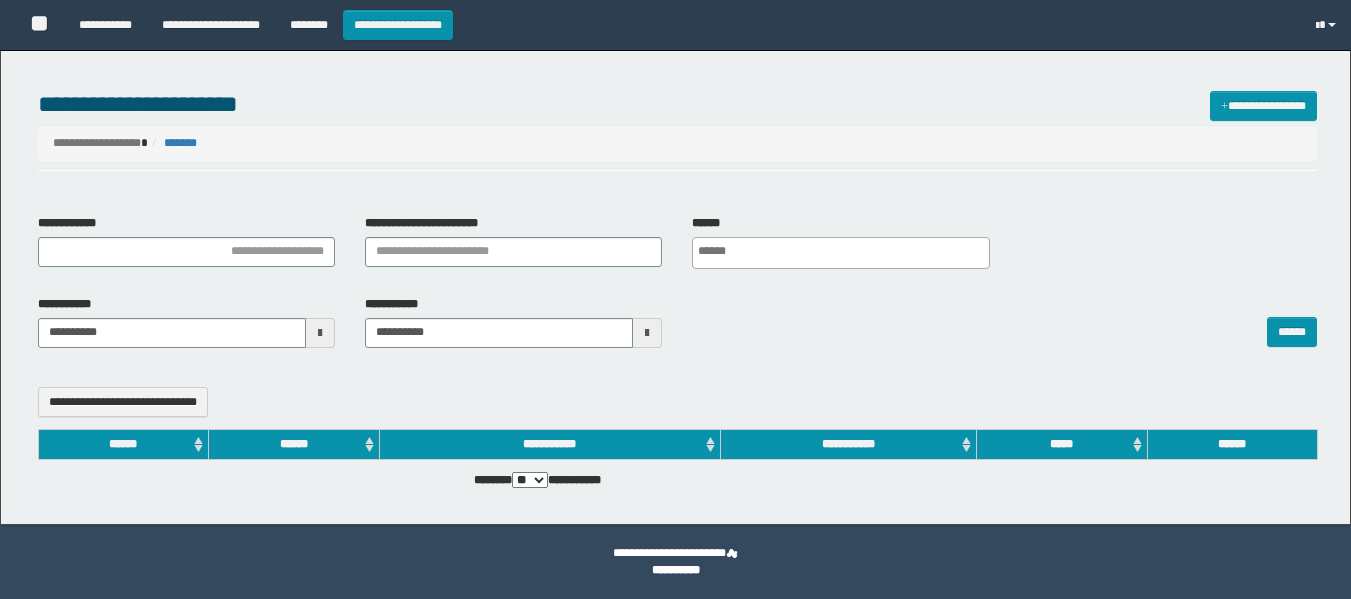 select 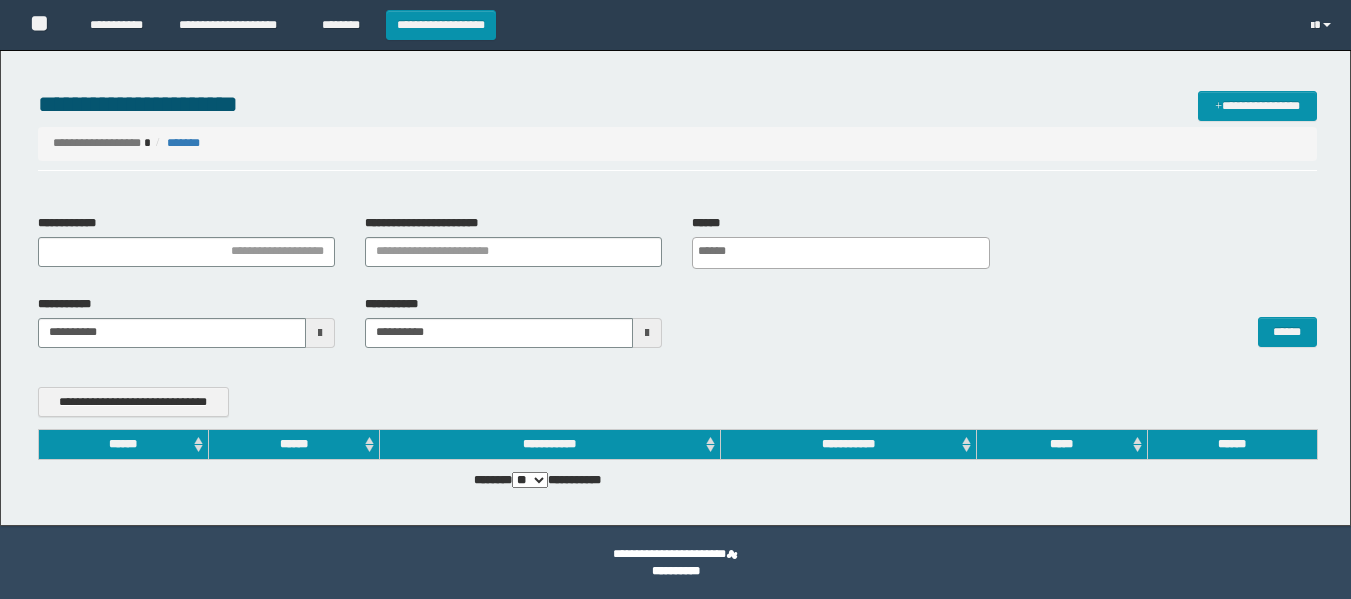 scroll, scrollTop: 0, scrollLeft: 0, axis: both 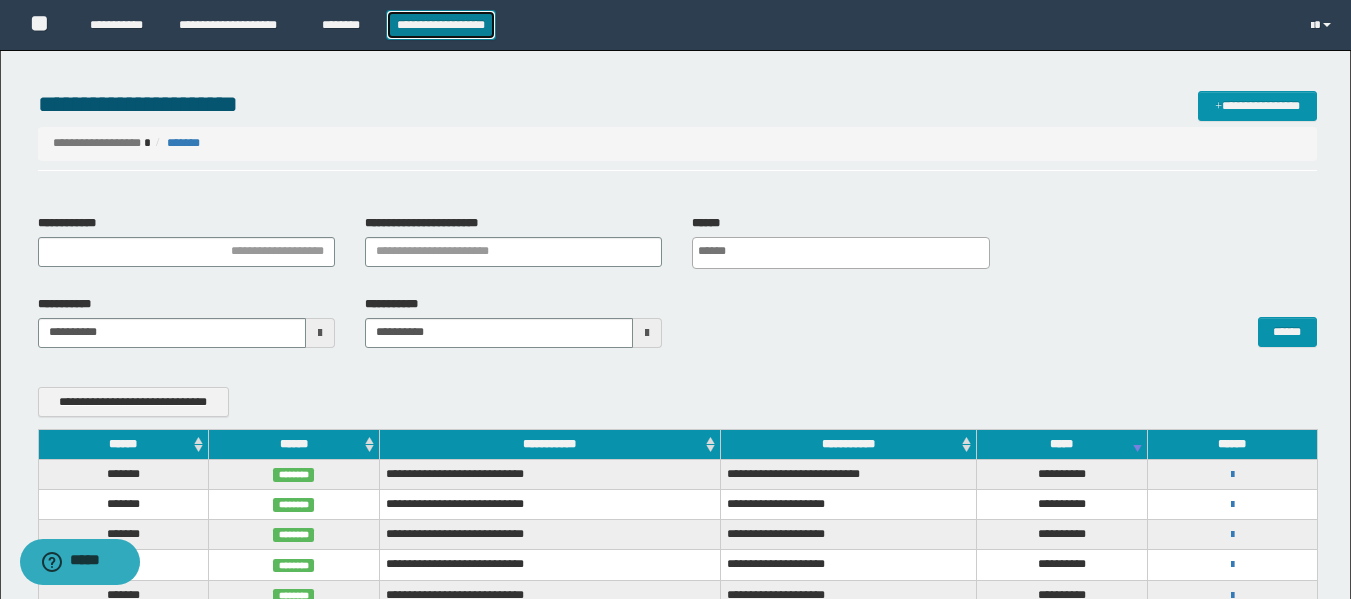 click on "**********" at bounding box center (441, 25) 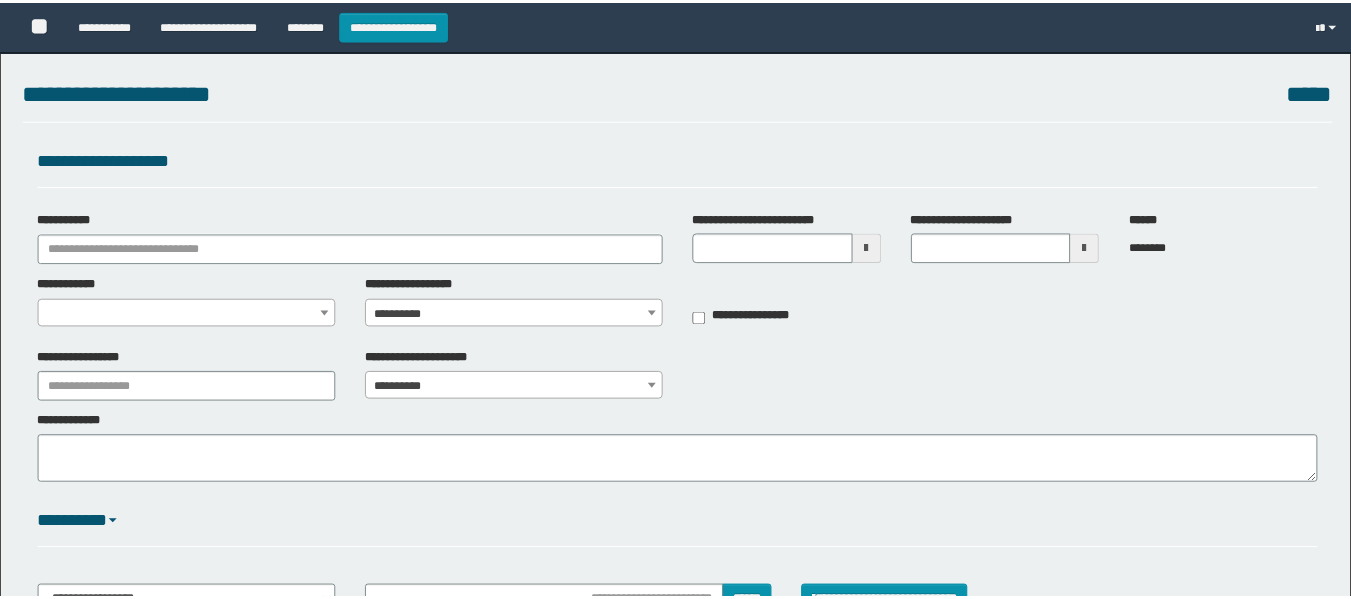 scroll, scrollTop: 0, scrollLeft: 0, axis: both 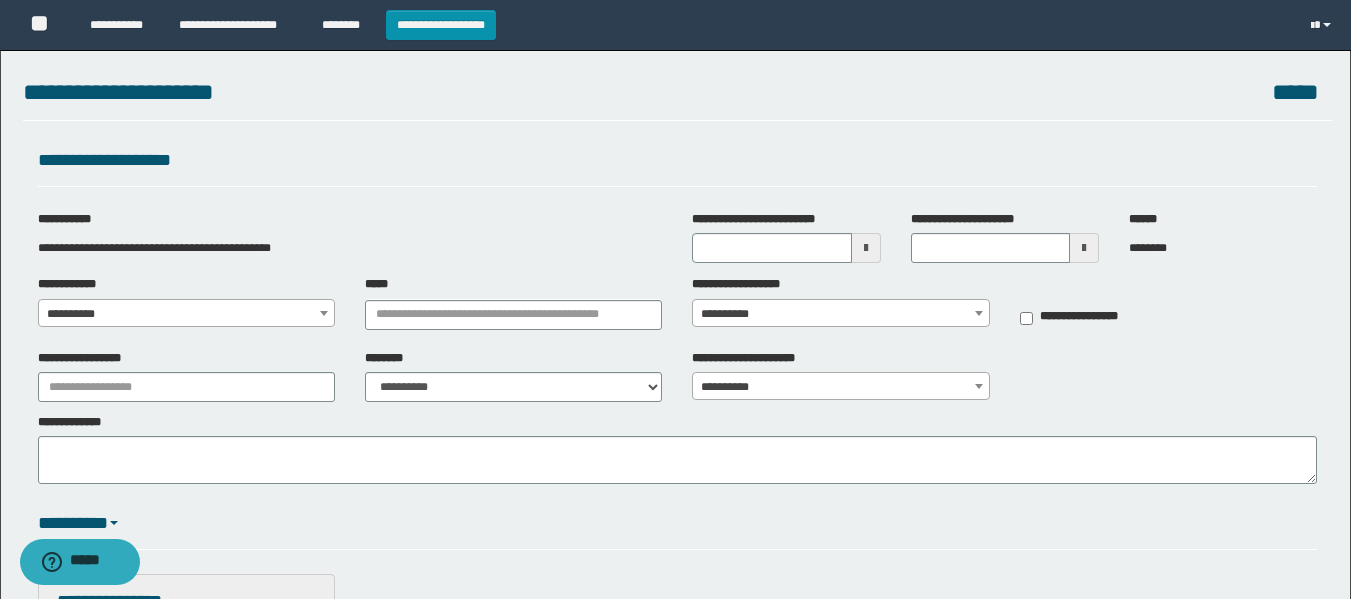 click on "**********" at bounding box center (186, 314) 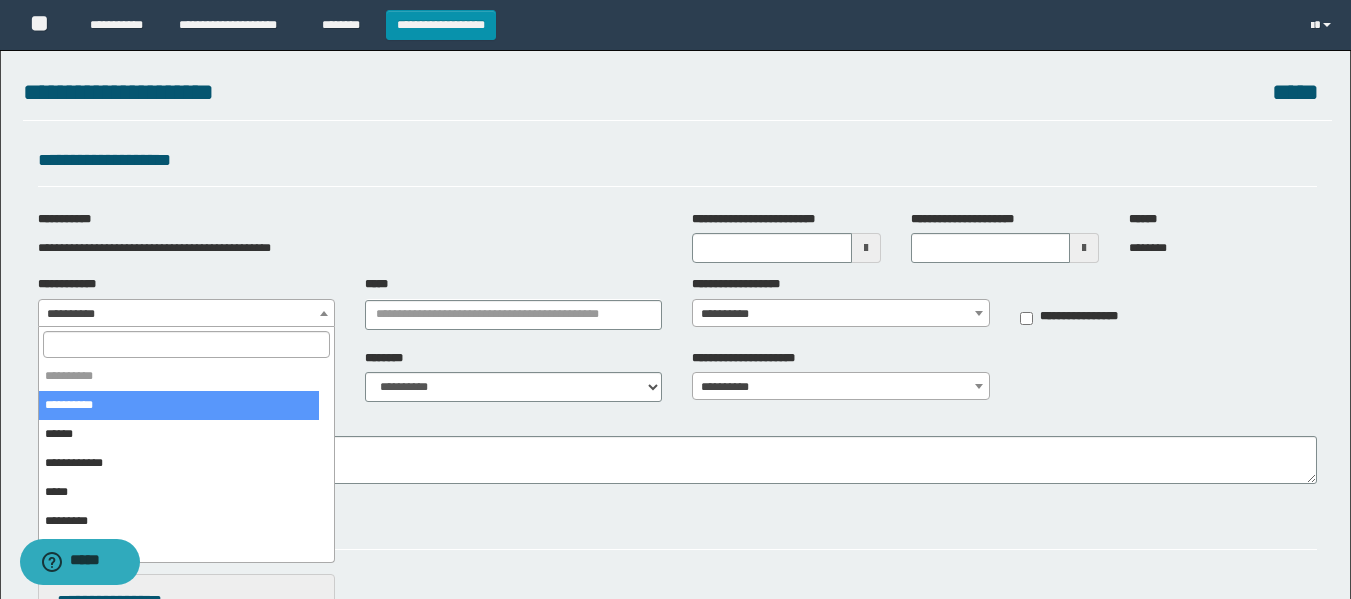 click at bounding box center (186, 344) 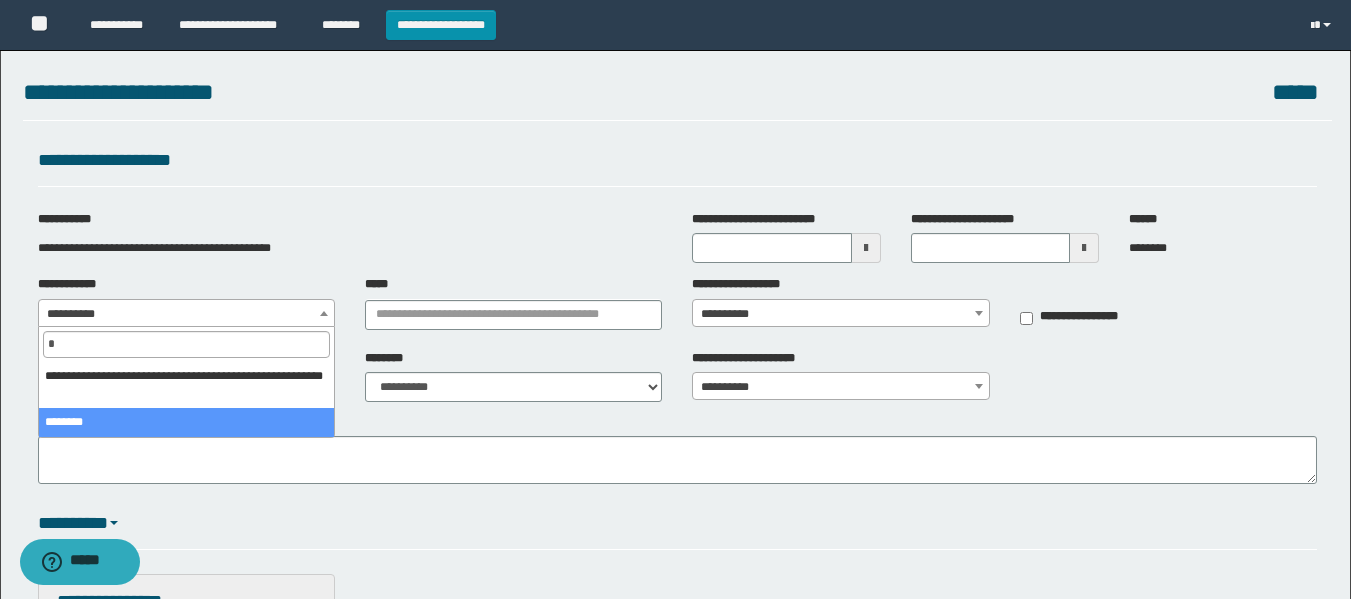 type on "*" 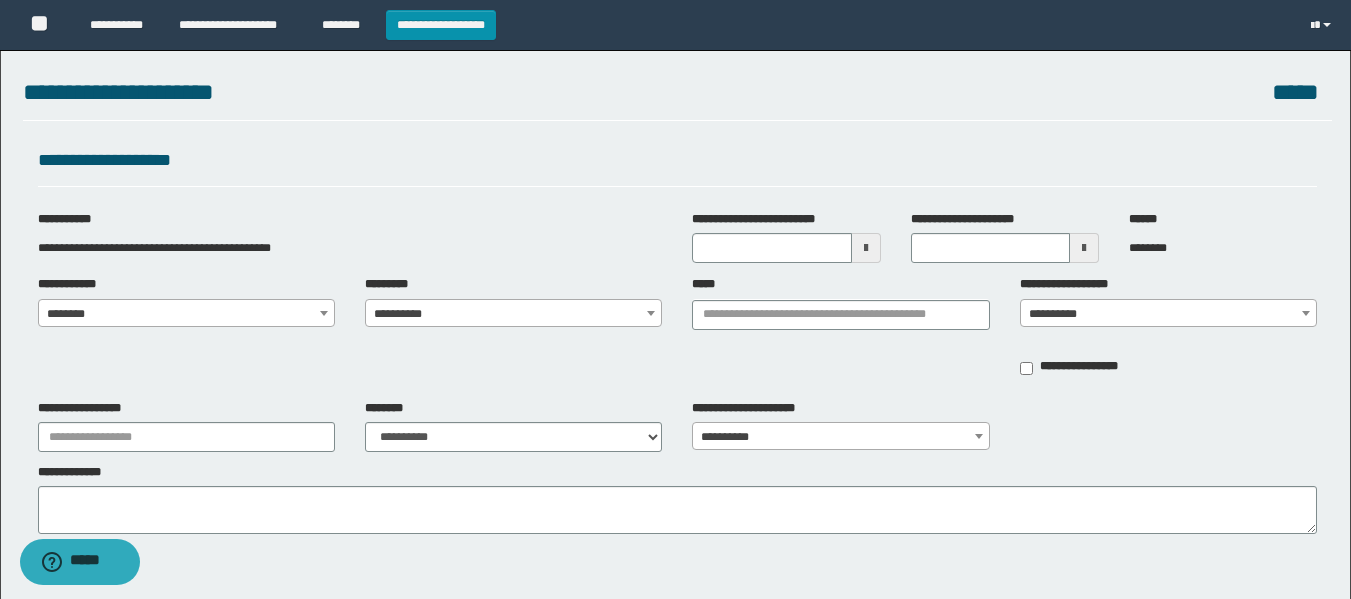 click on "**********" at bounding box center (513, 314) 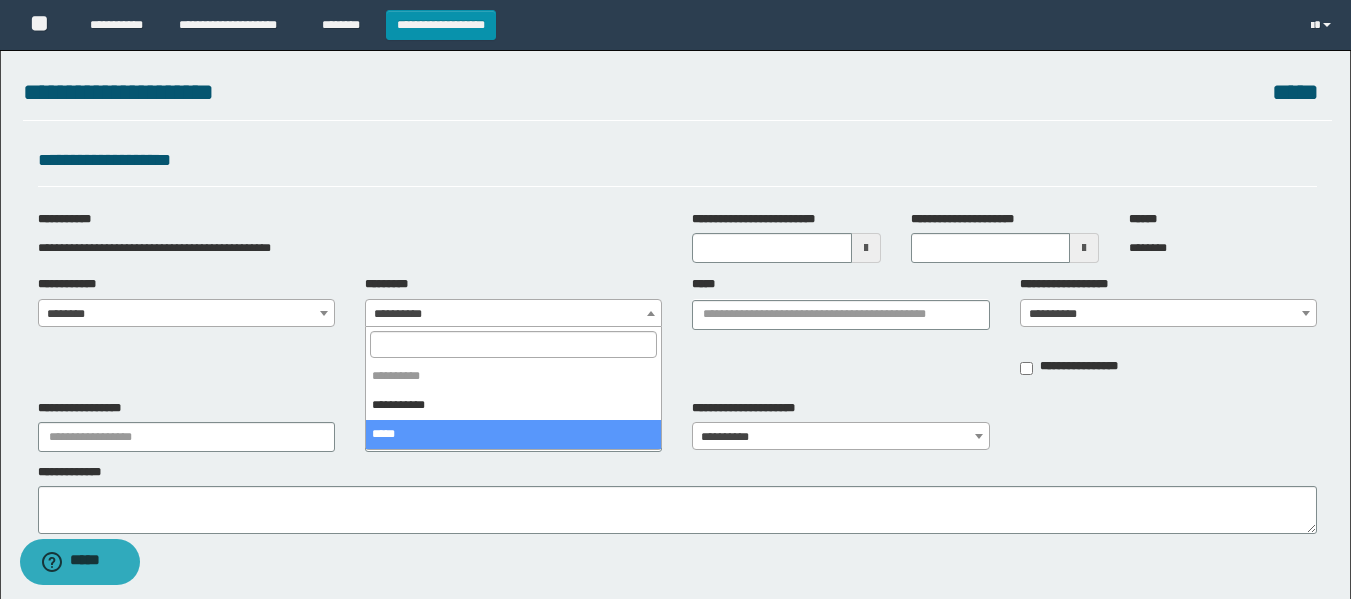 select on "****" 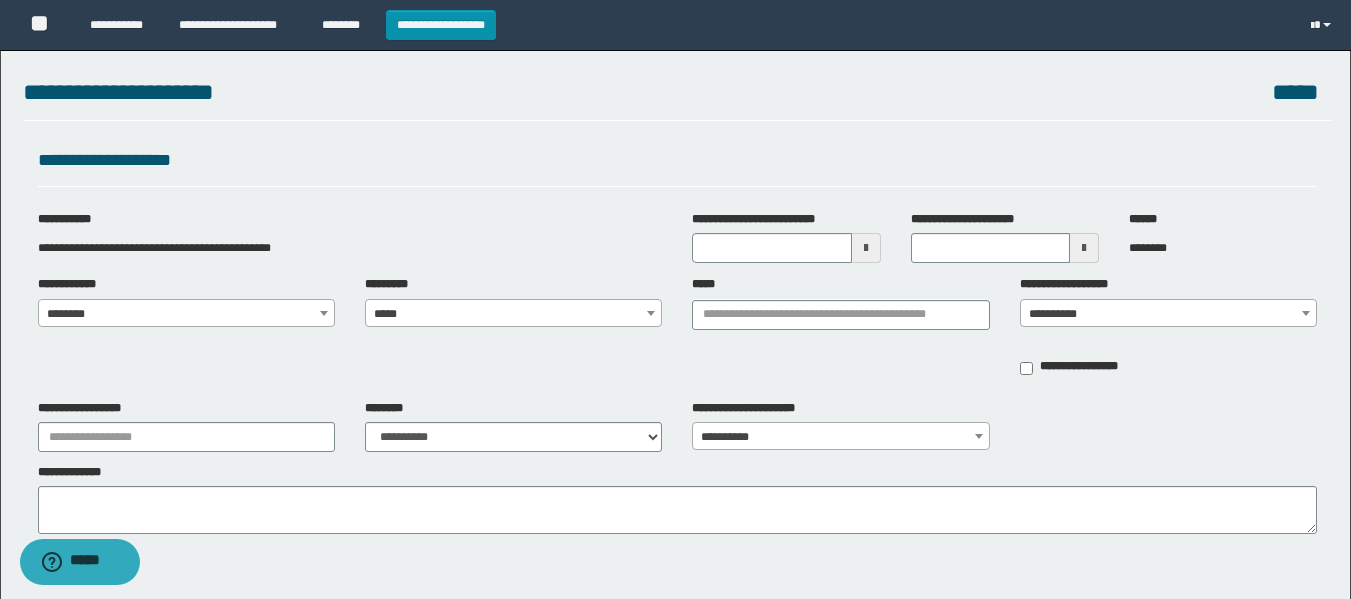 click at bounding box center [866, 248] 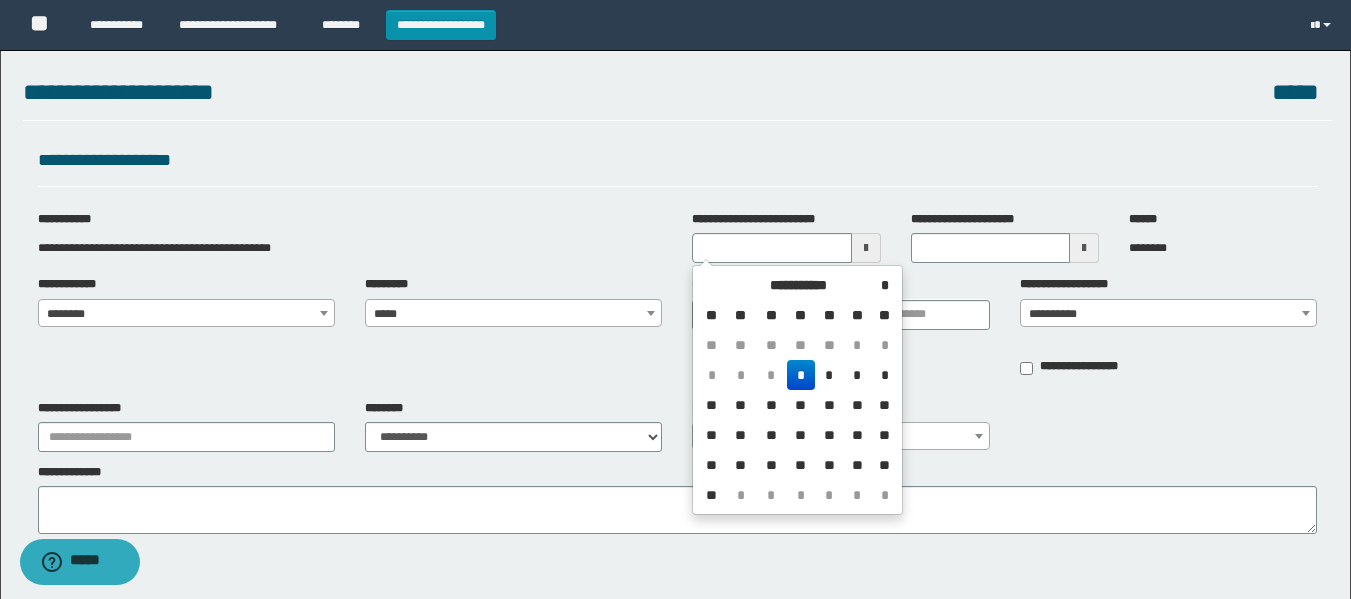 click on "*" at bounding box center [801, 375] 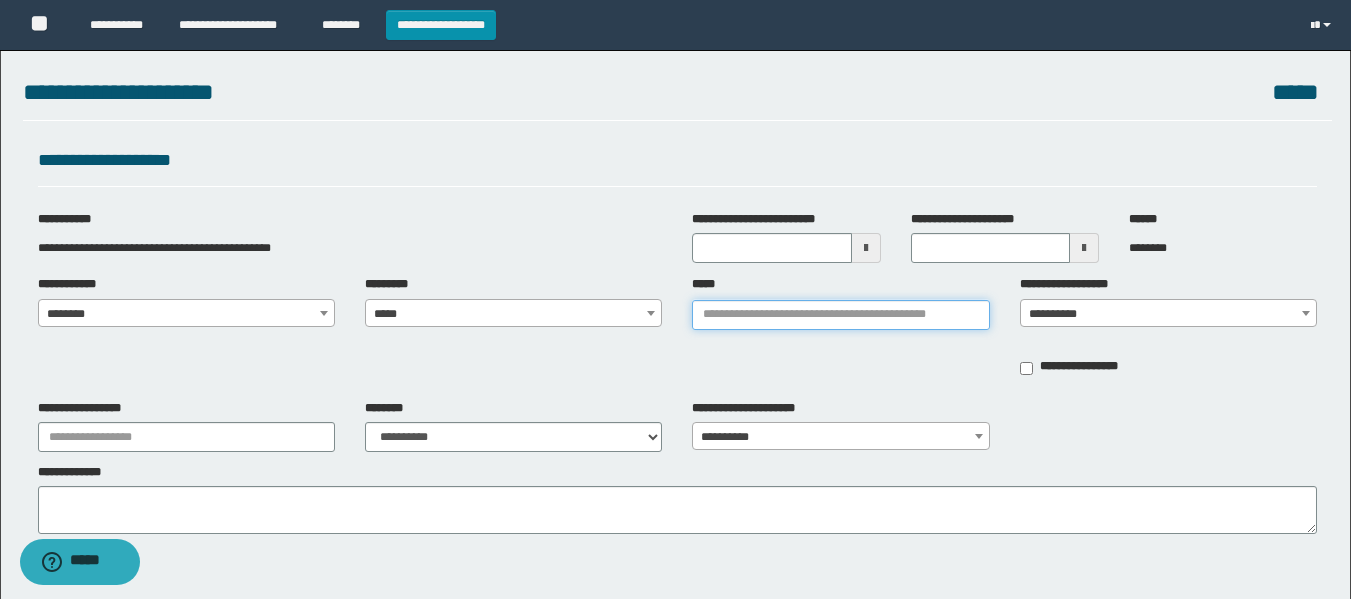 click on "*****" at bounding box center (840, 315) 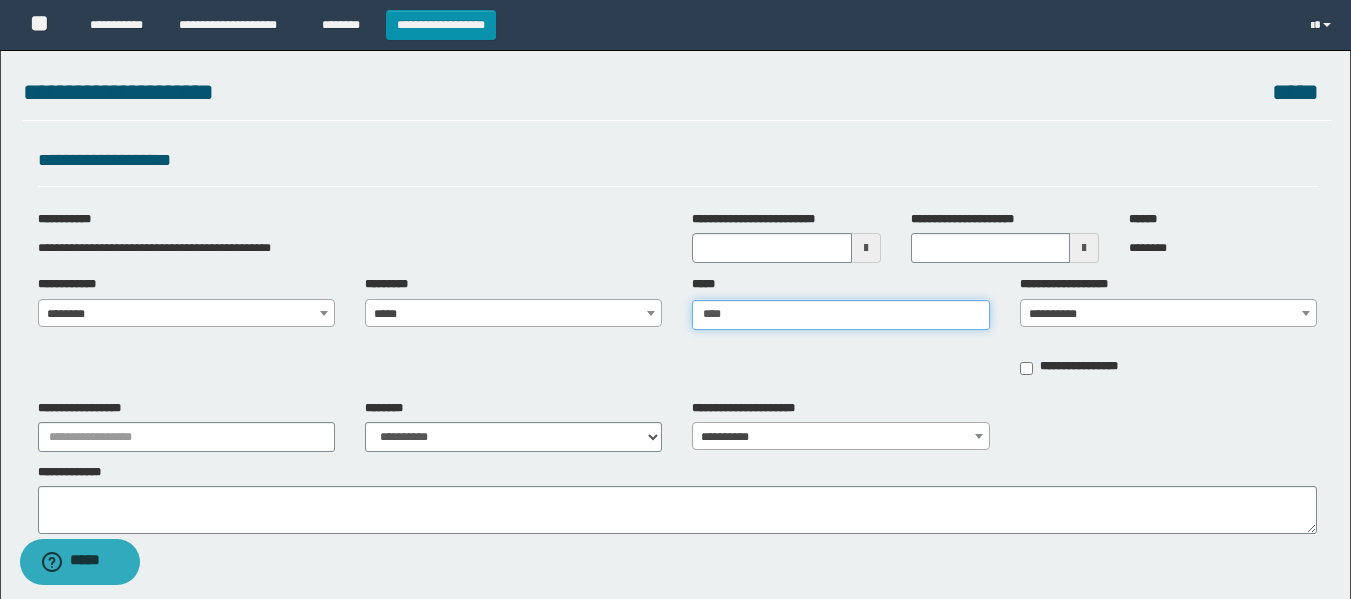 type on "*****" 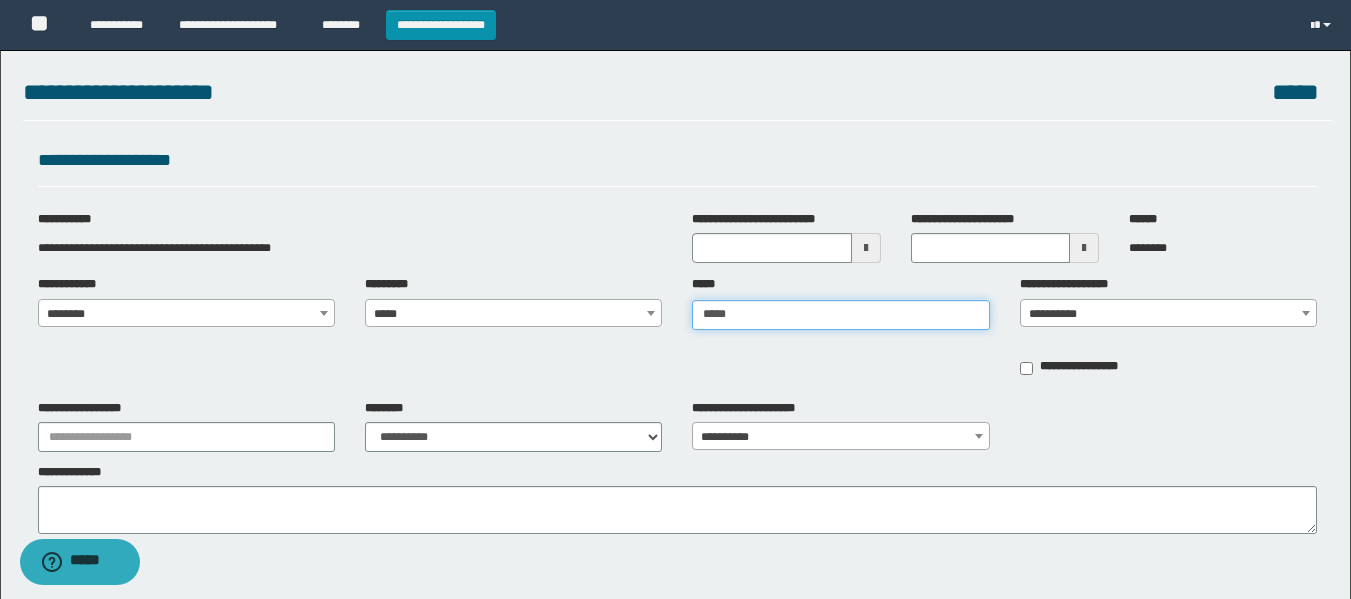 type on "*****" 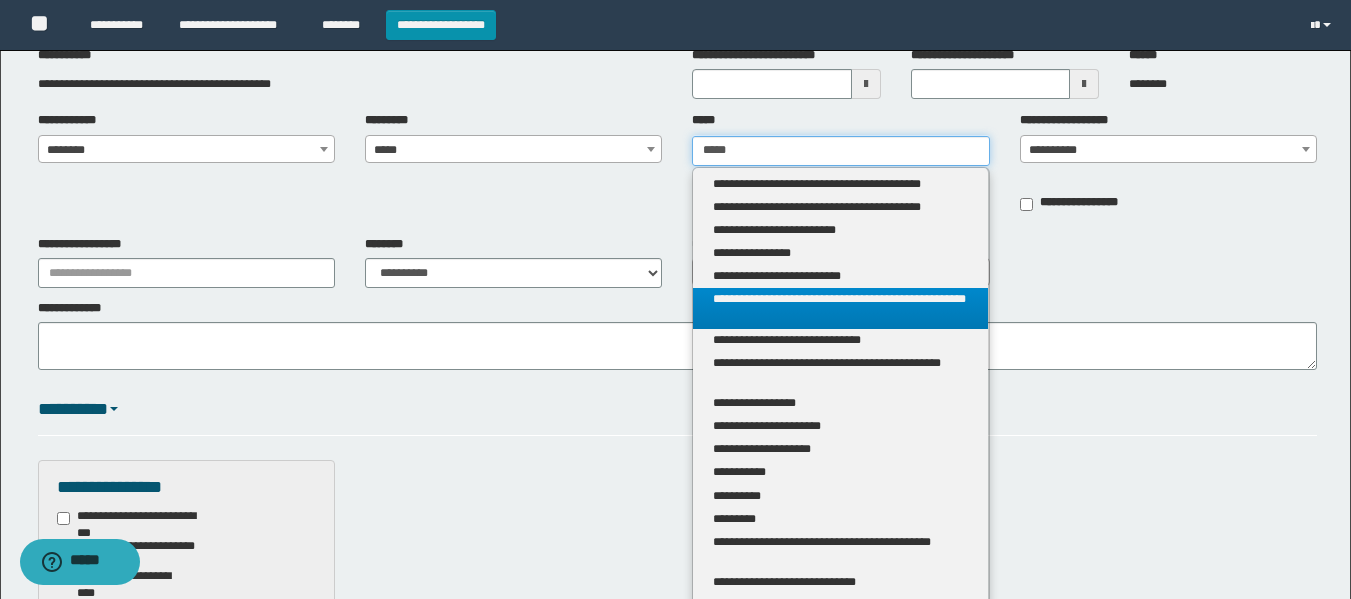 scroll, scrollTop: 200, scrollLeft: 0, axis: vertical 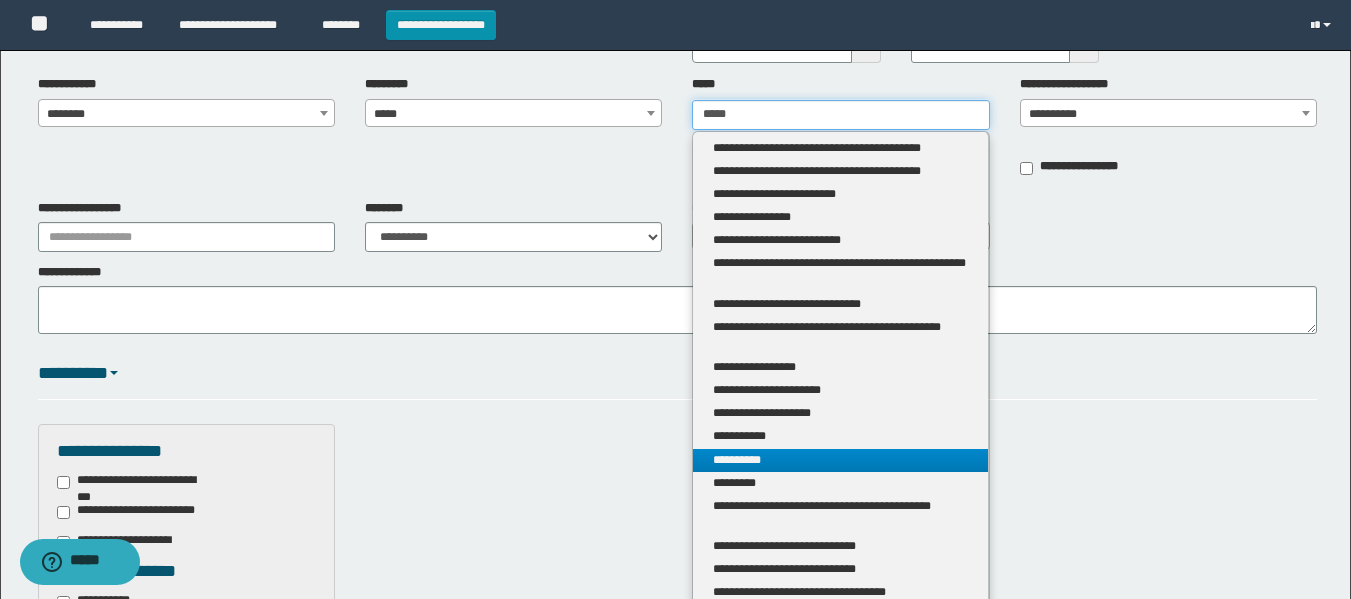 type on "*****" 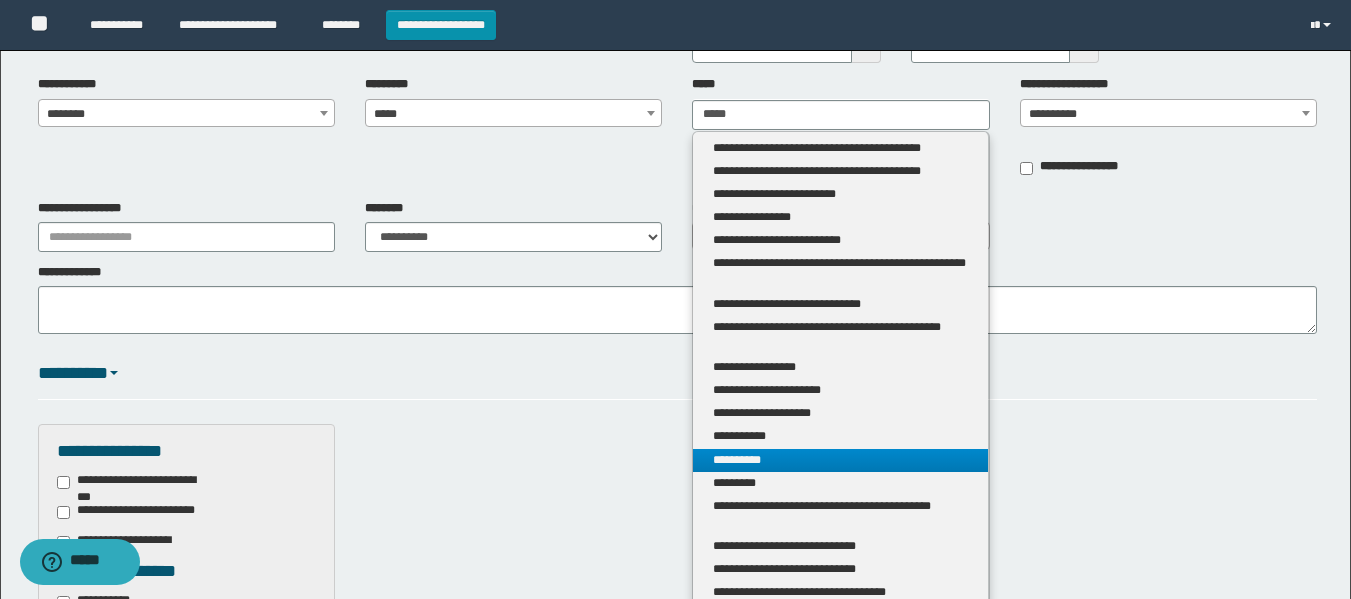 type 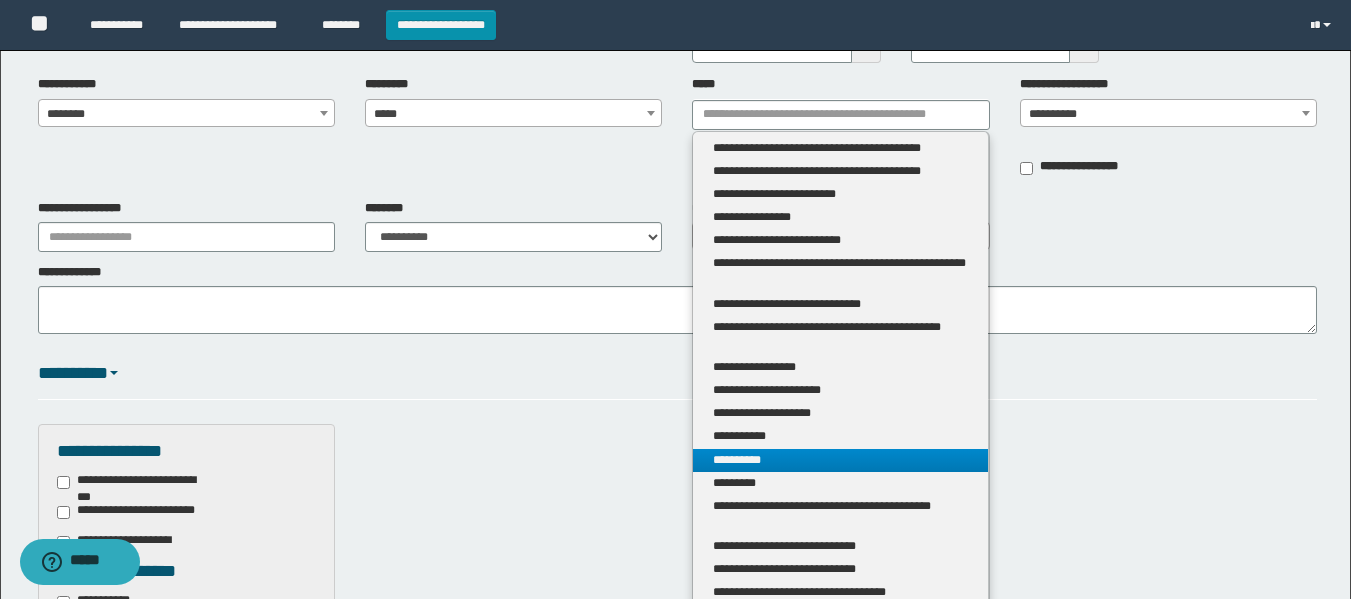 click on "**********" at bounding box center [840, 460] 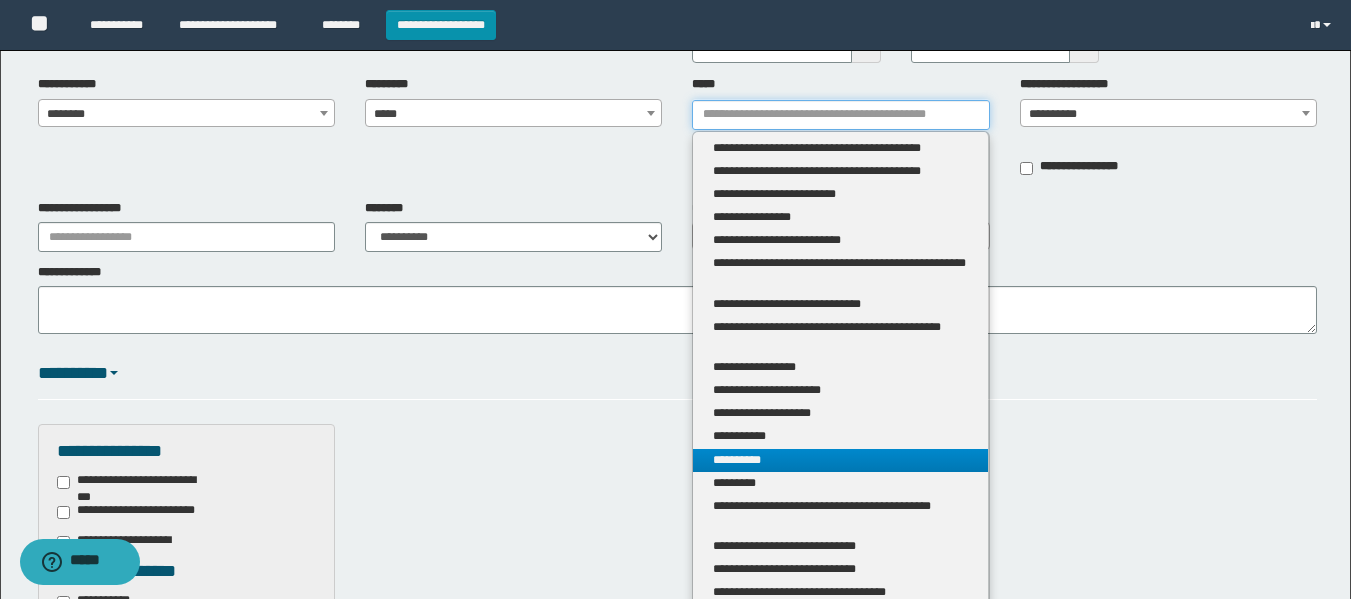 type 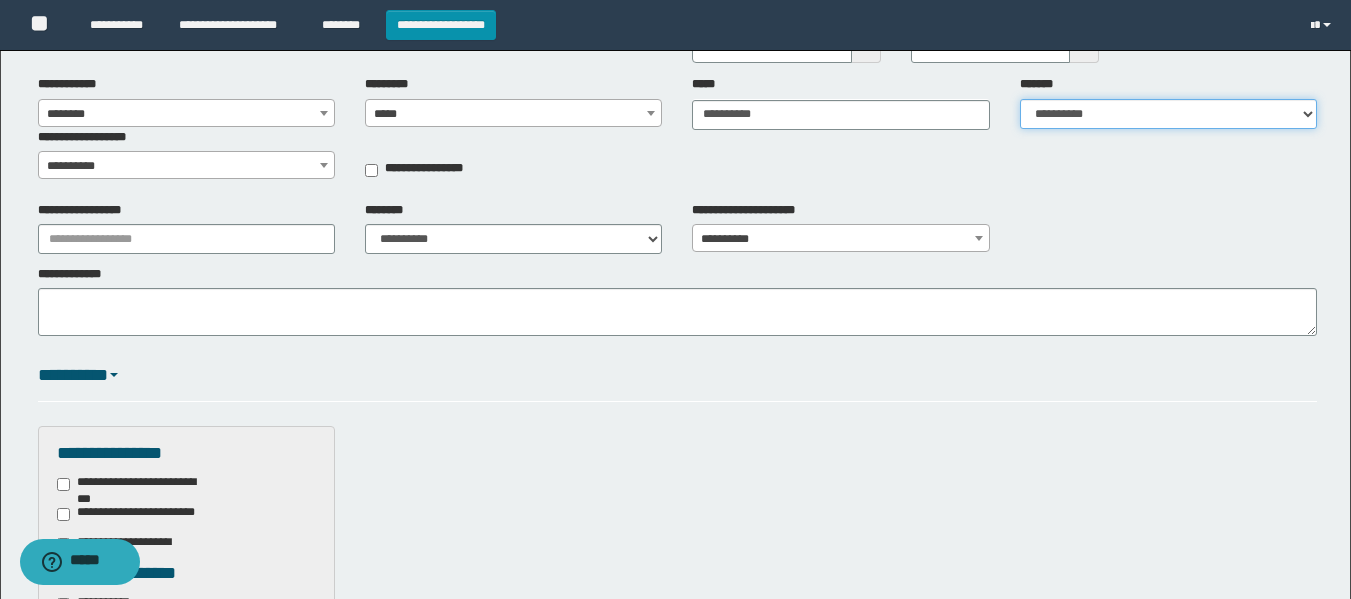click on "**********" at bounding box center [1168, 114] 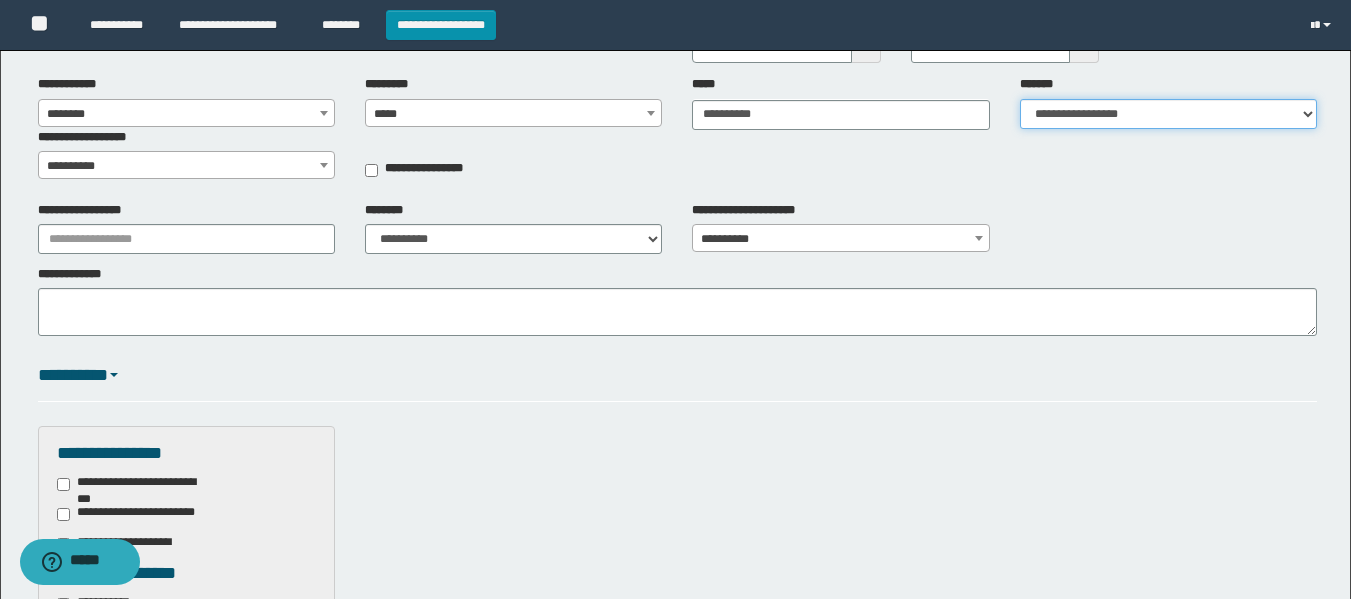 click on "**********" at bounding box center [1168, 114] 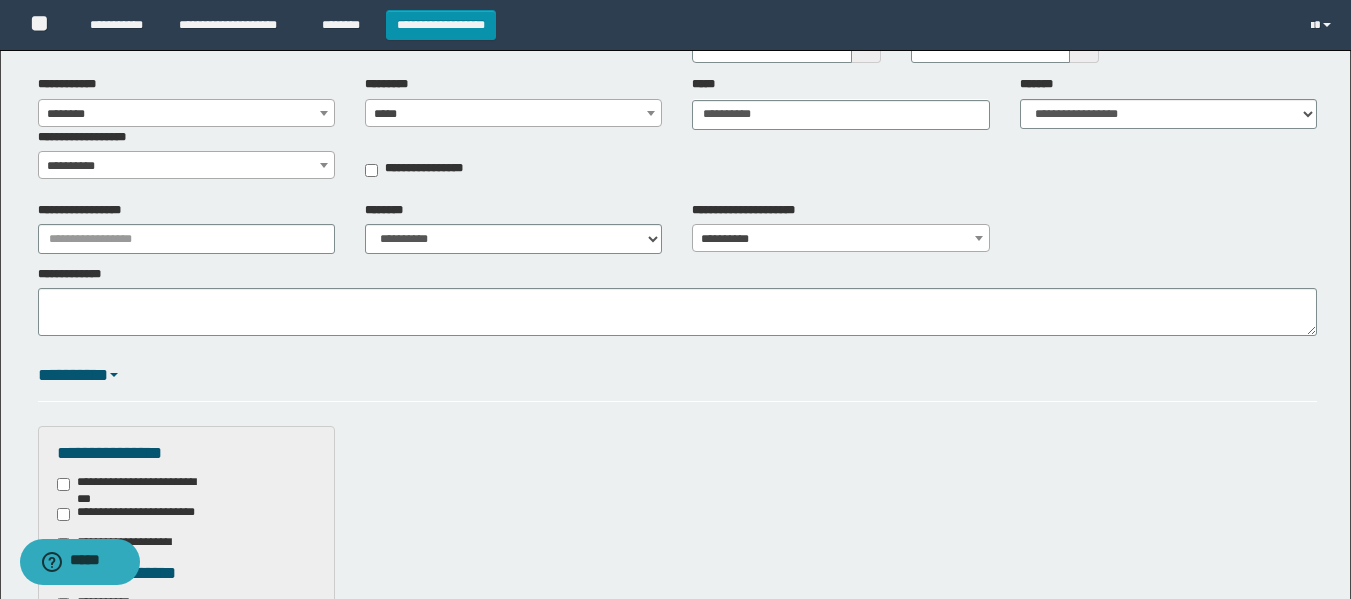 click on "**********" at bounding box center (186, 166) 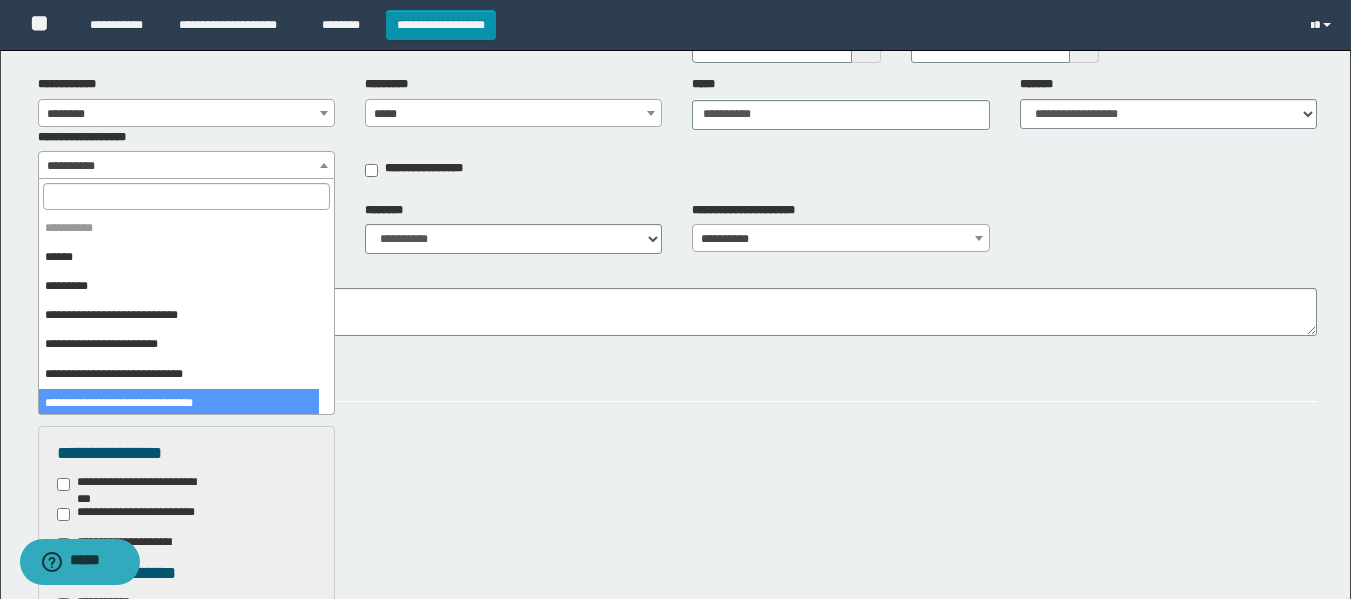 click on "**********" at bounding box center [677, 789] 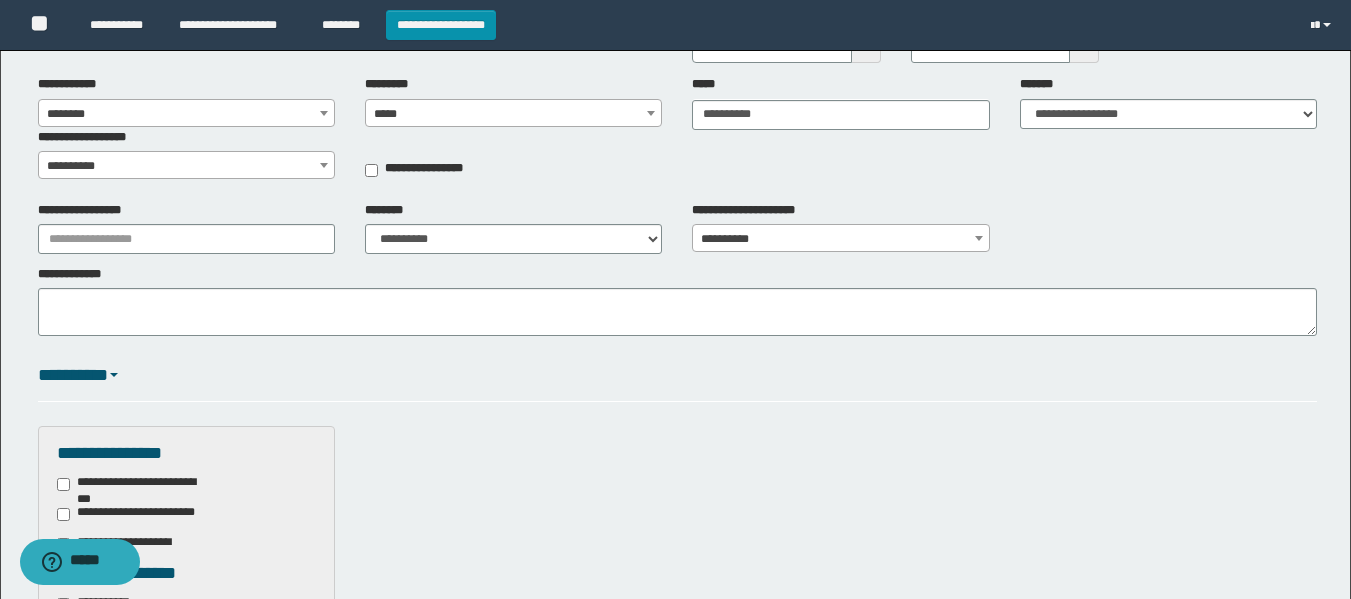 click on "**********" at bounding box center [186, 166] 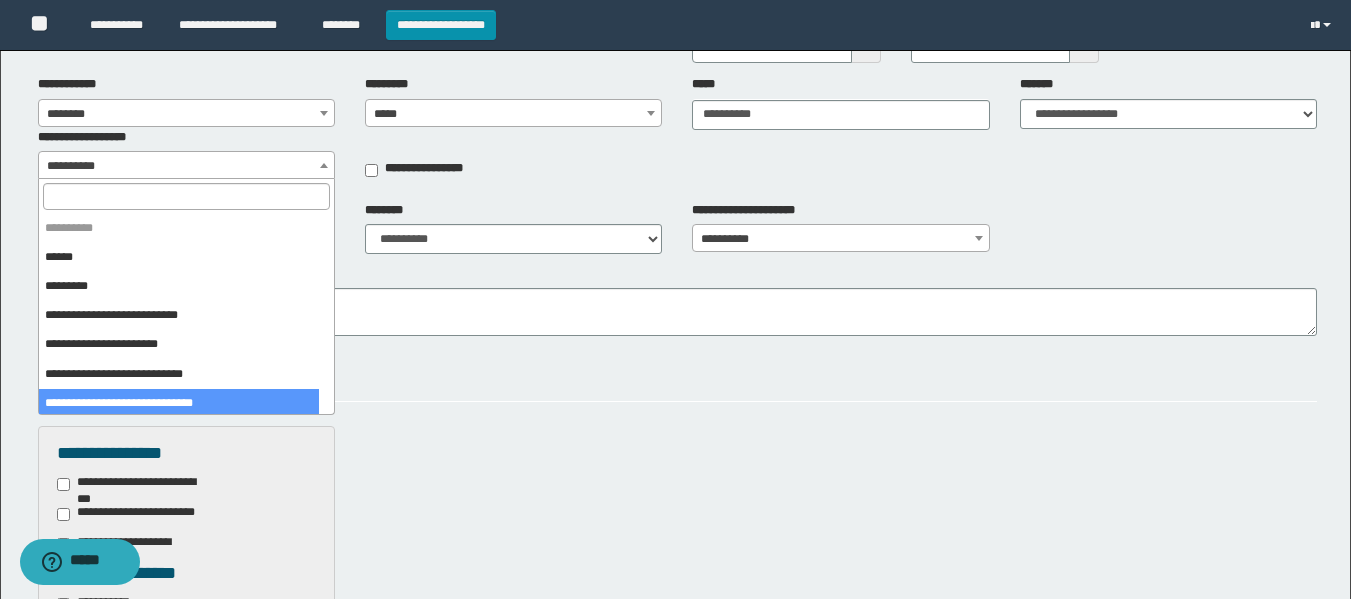 select on "***" 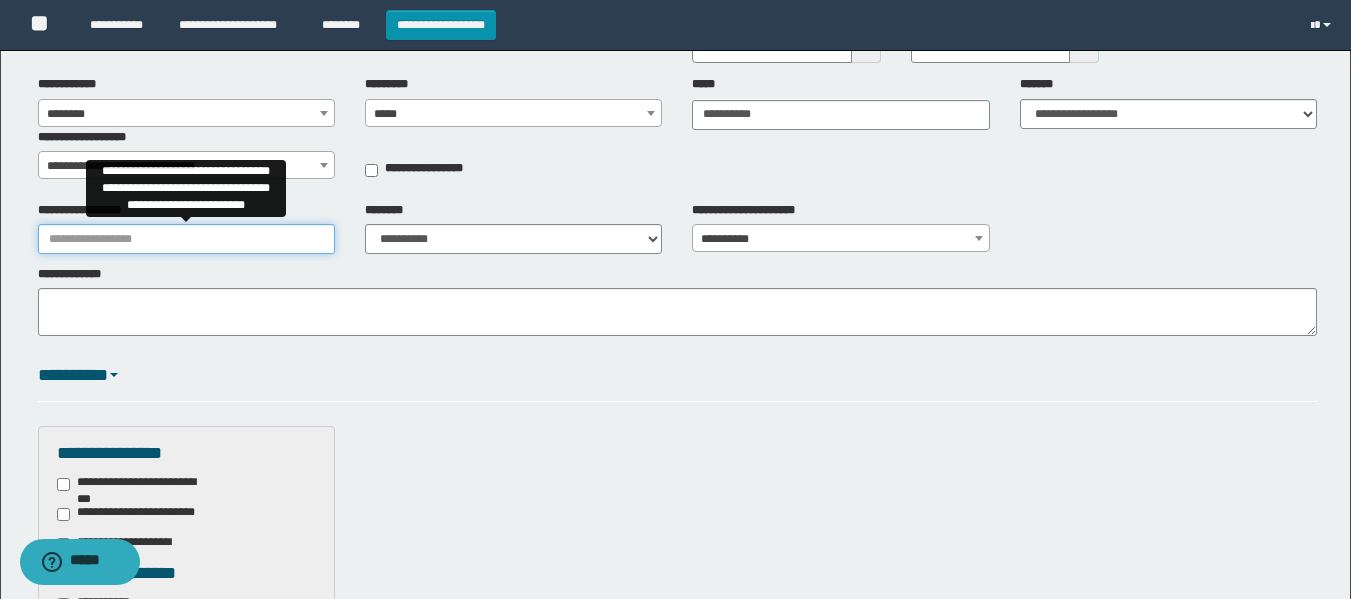 click on "**********" at bounding box center [186, 239] 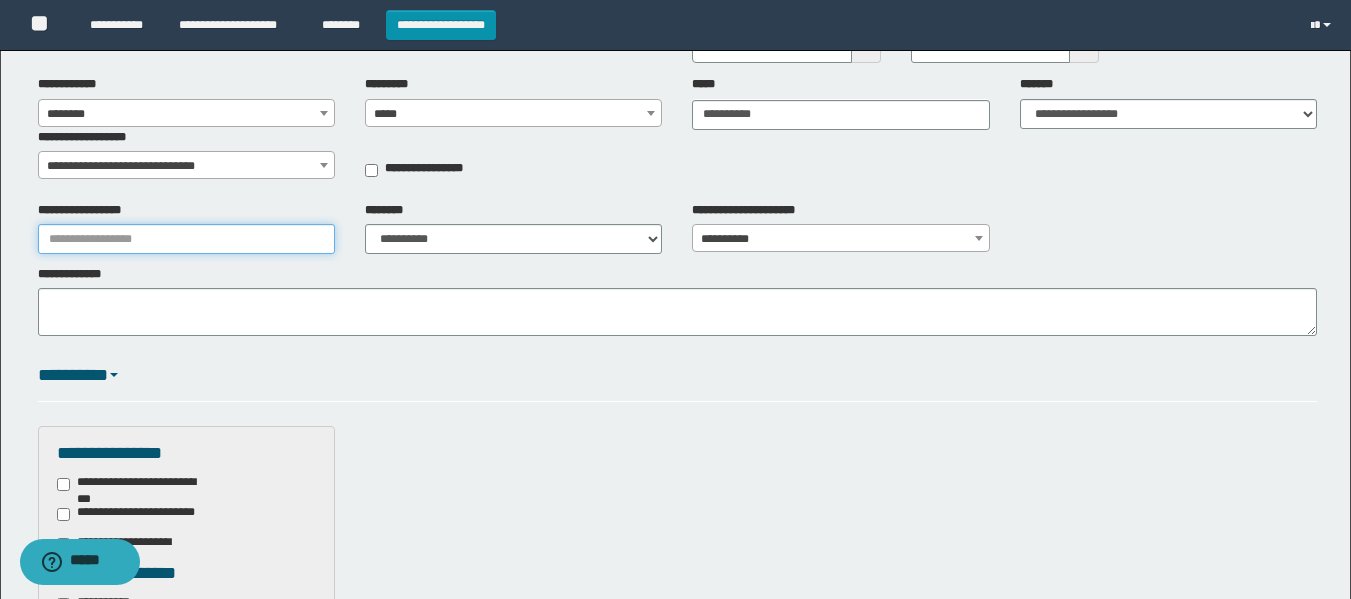type on "**********" 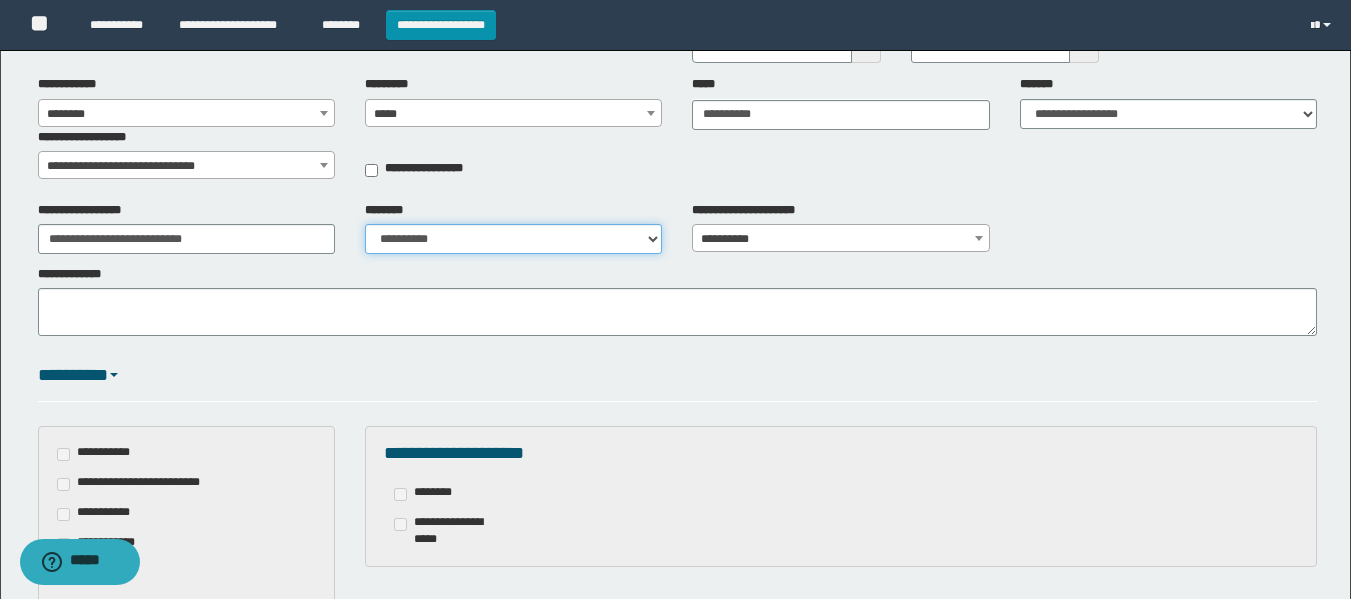click on "**********" at bounding box center (513, 239) 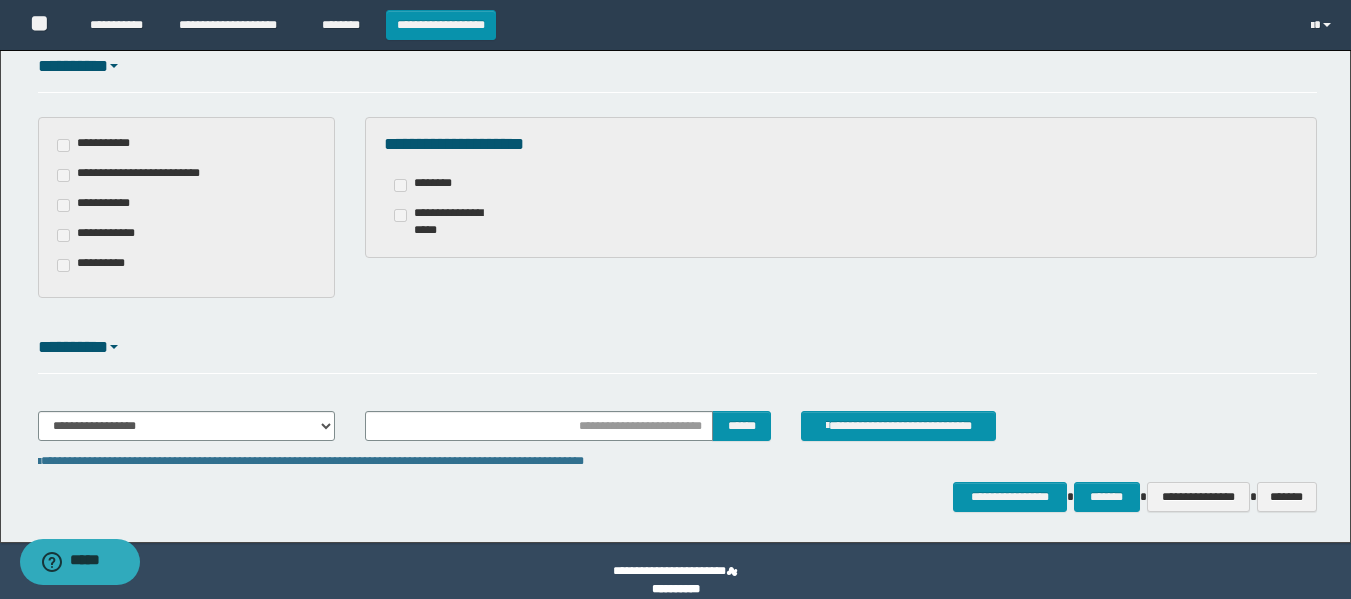 scroll, scrollTop: 528, scrollLeft: 0, axis: vertical 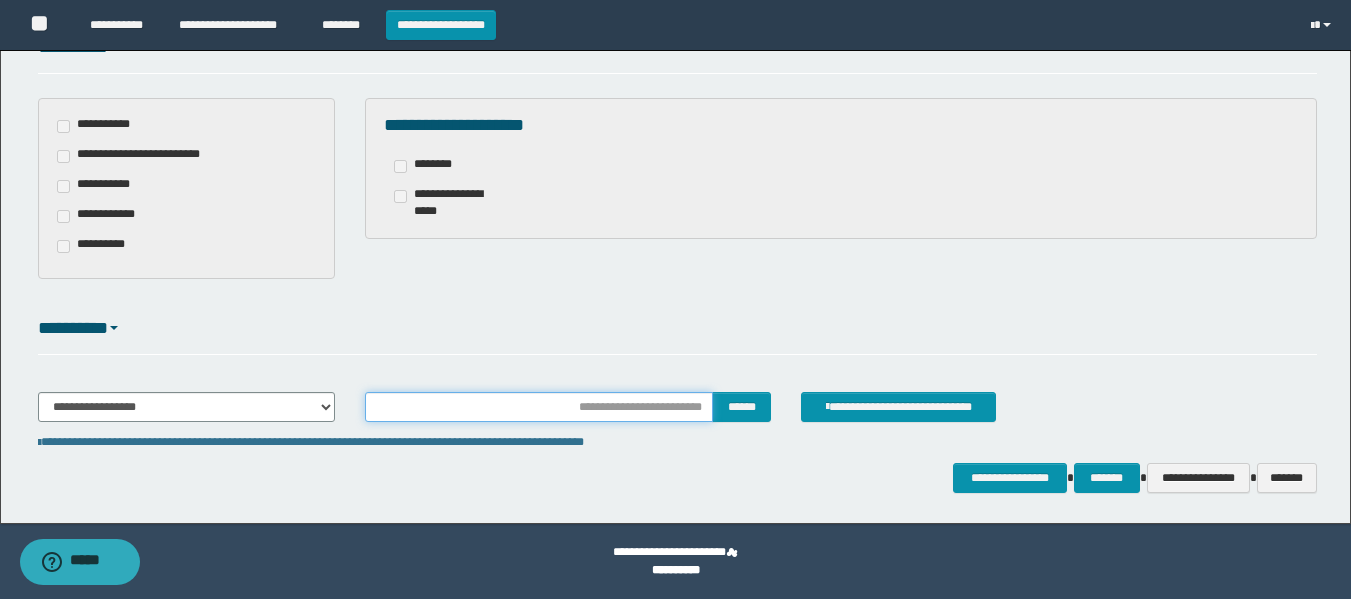 click at bounding box center [539, 407] 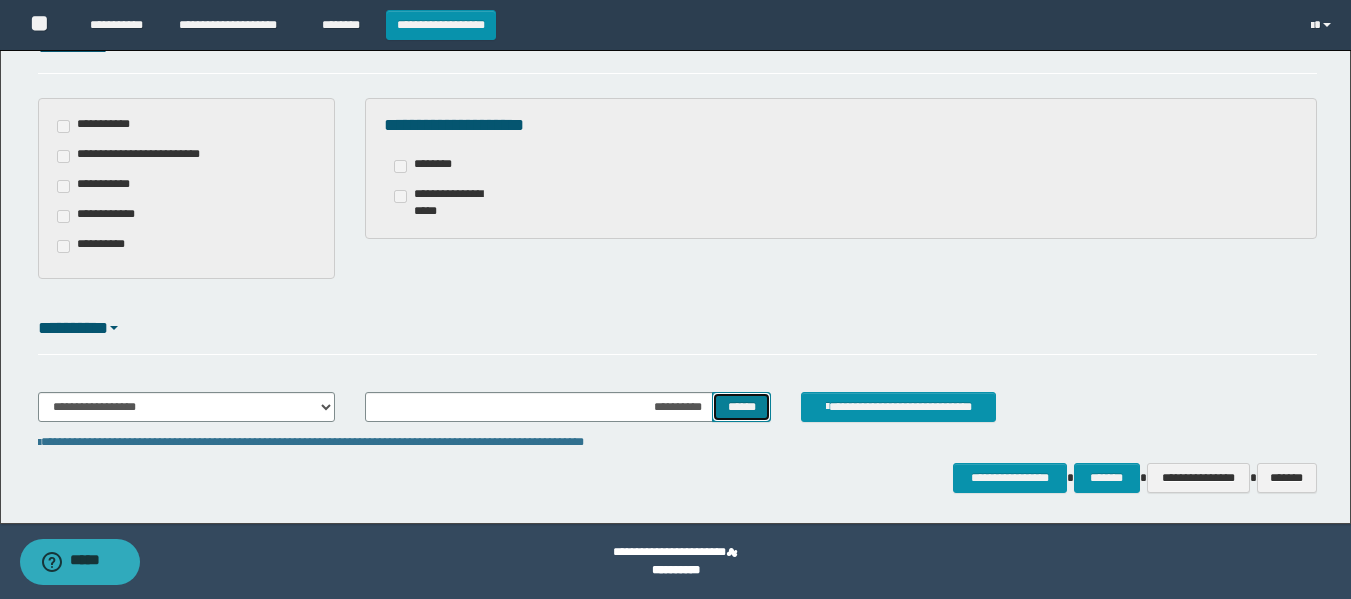 click on "******" at bounding box center [741, 407] 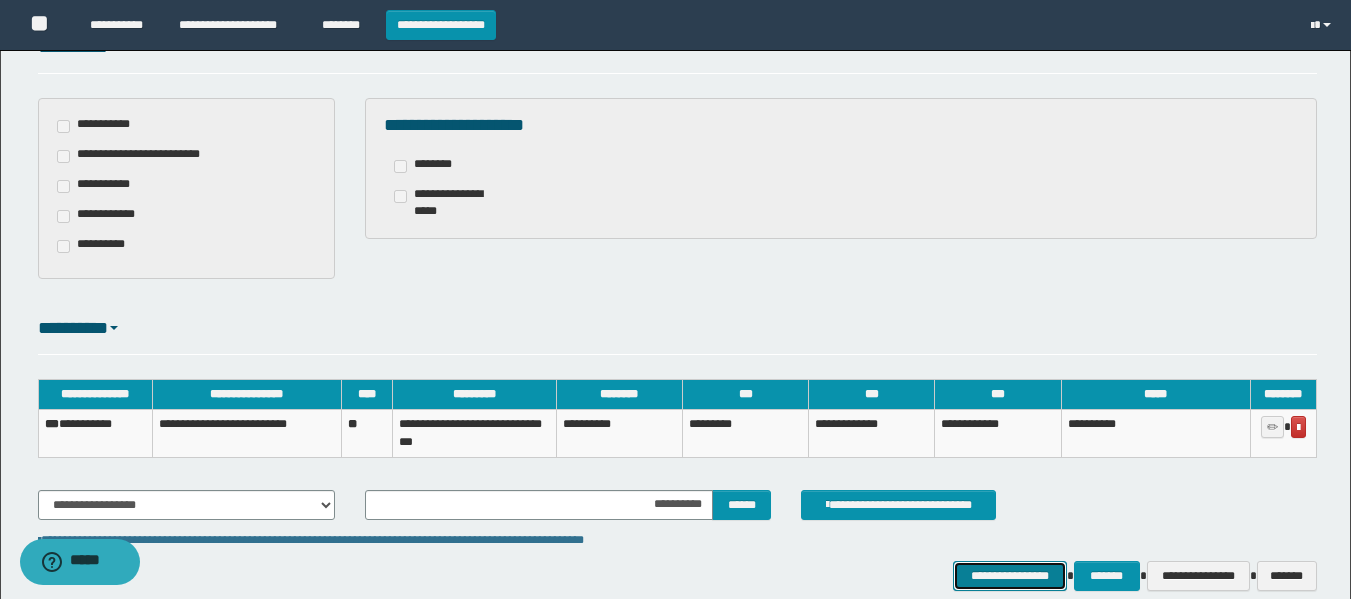 click on "**********" at bounding box center (1009, 576) 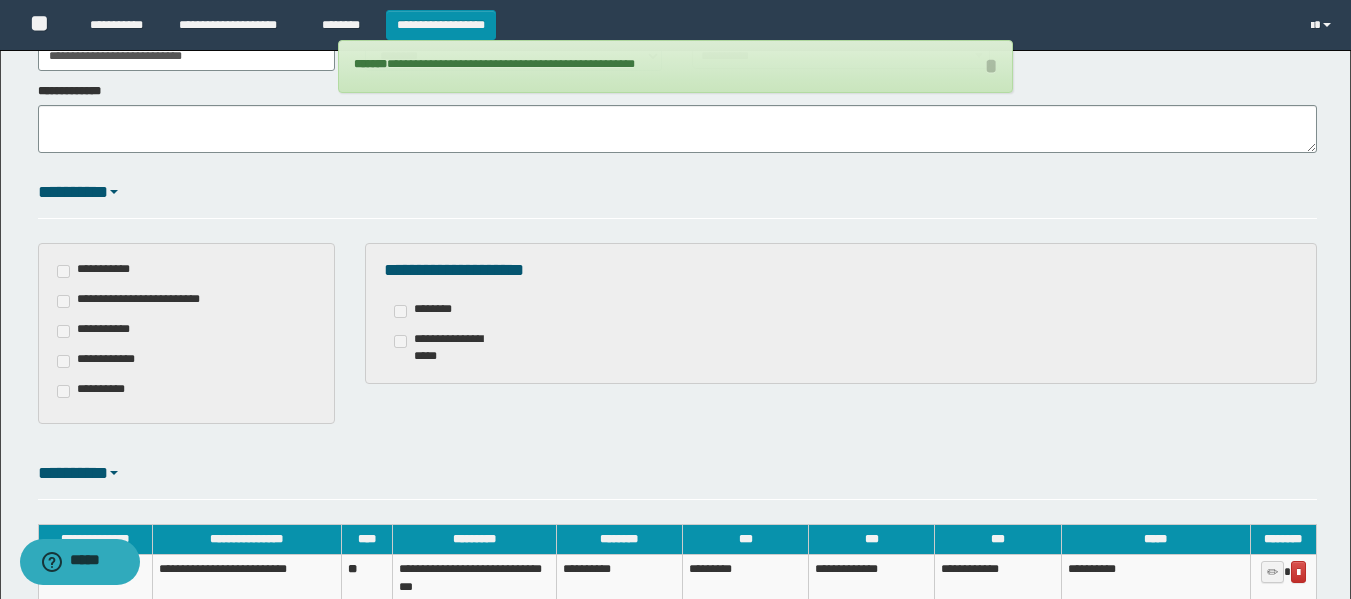 scroll, scrollTop: 128, scrollLeft: 0, axis: vertical 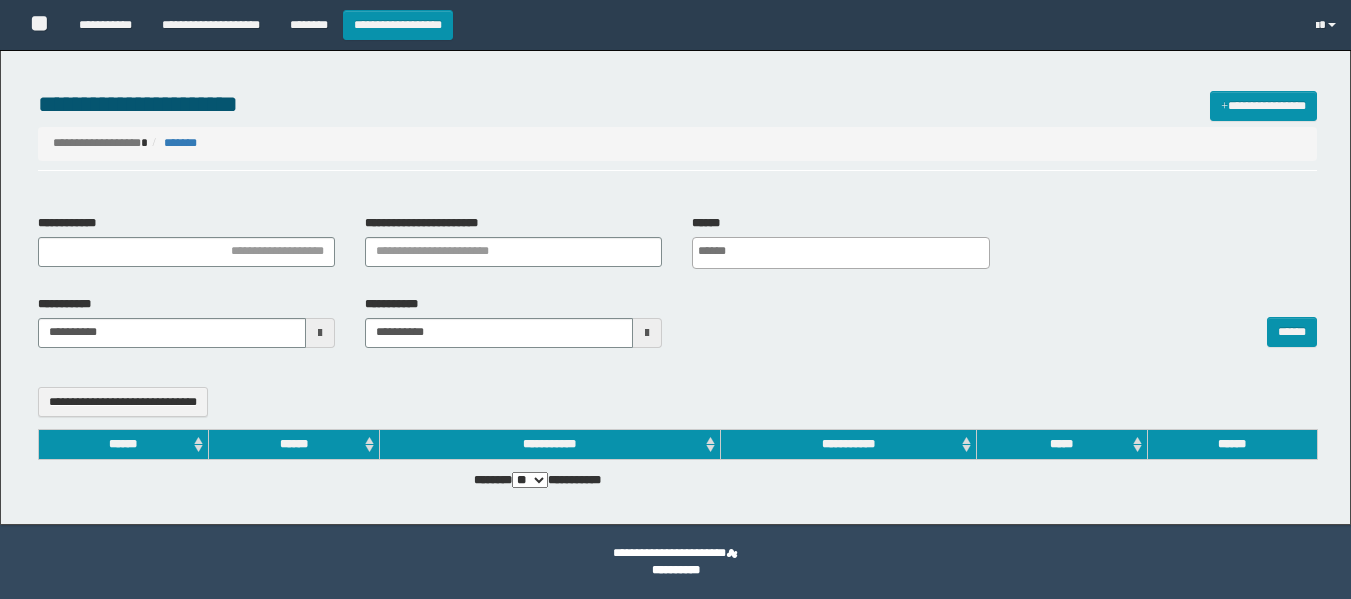 select 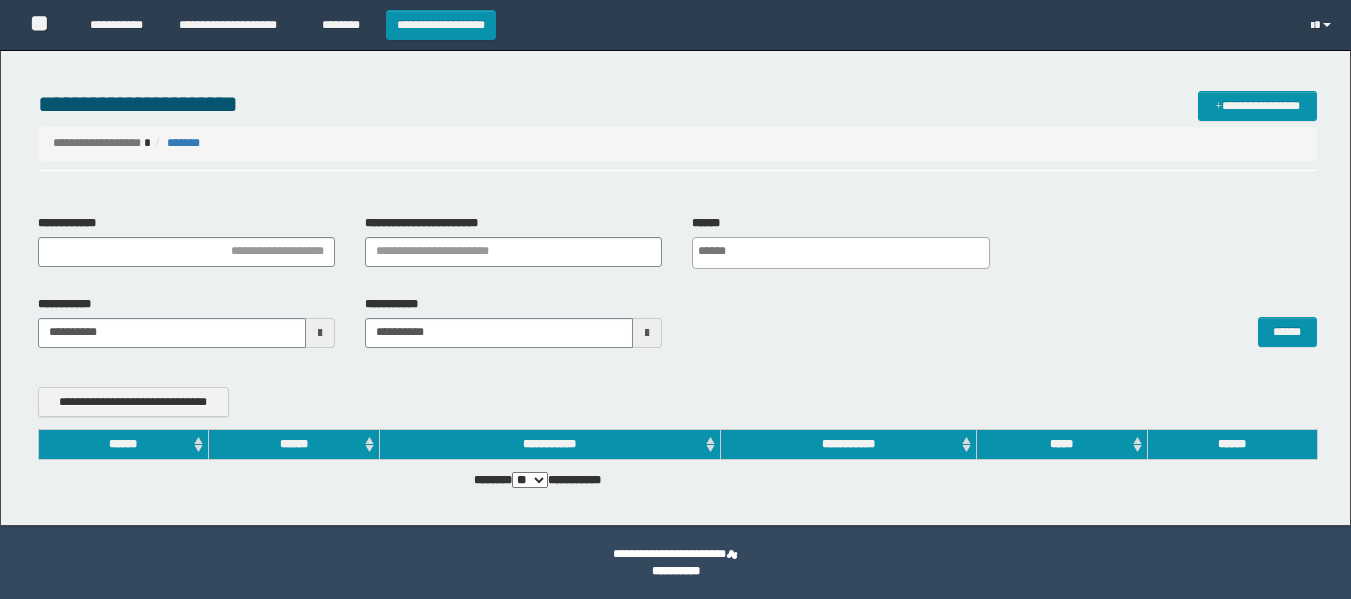 scroll, scrollTop: 0, scrollLeft: 0, axis: both 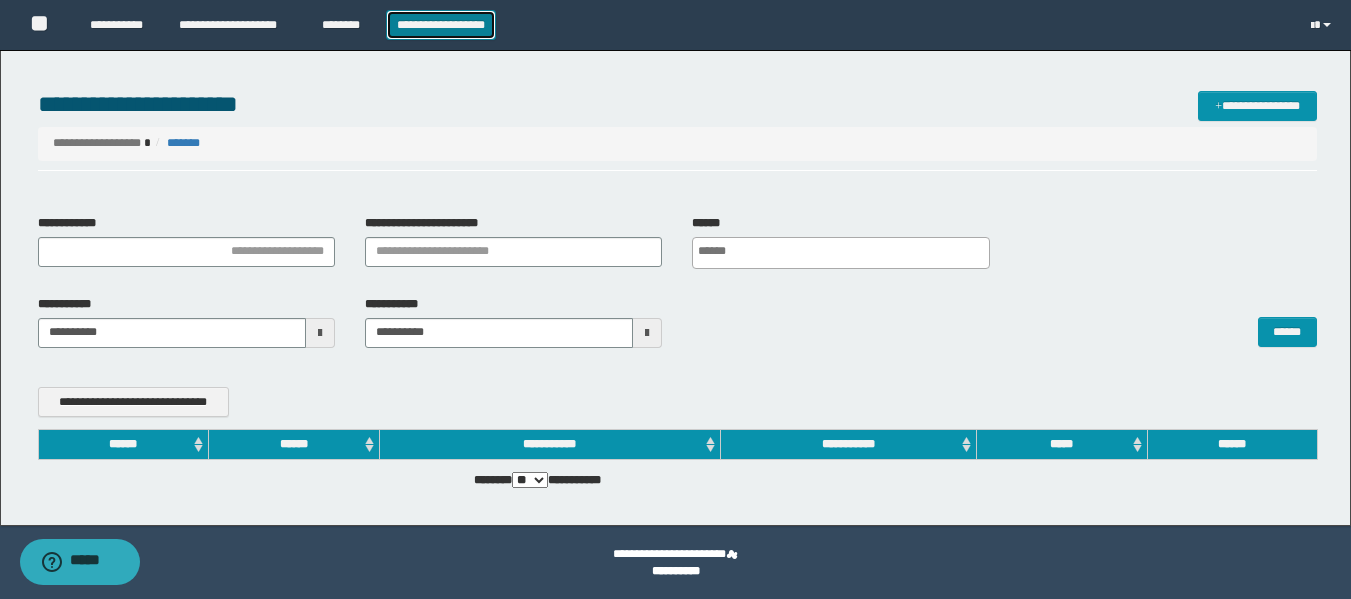 click on "**********" at bounding box center [441, 25] 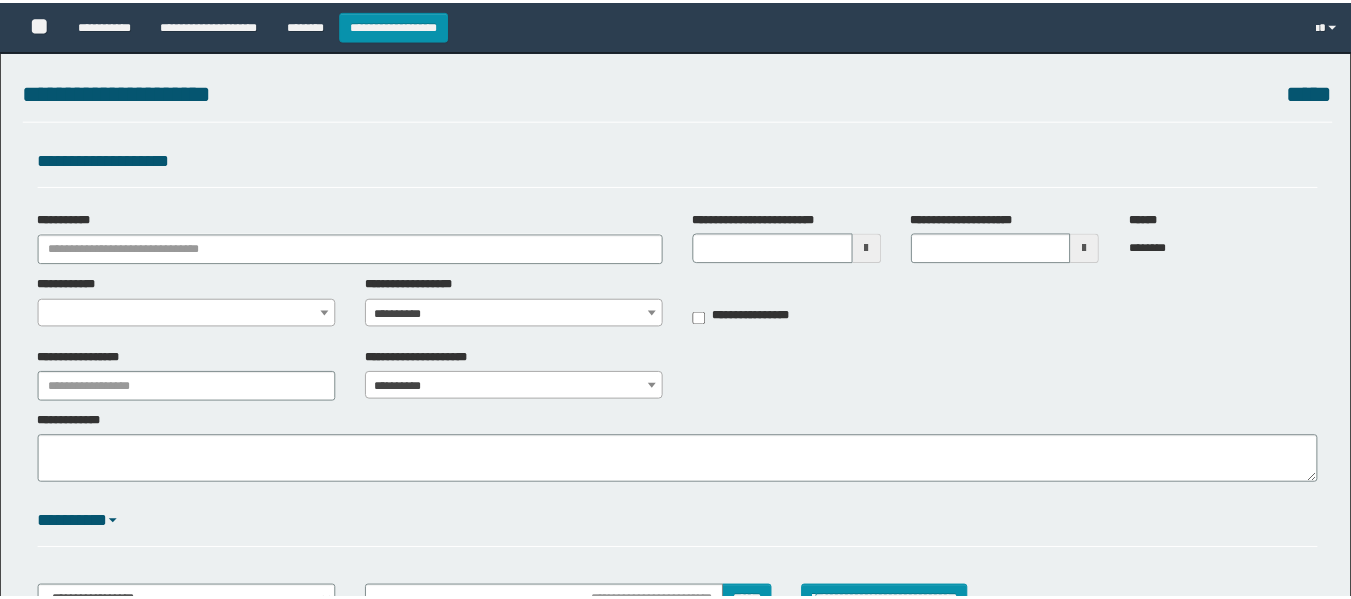 scroll, scrollTop: 0, scrollLeft: 0, axis: both 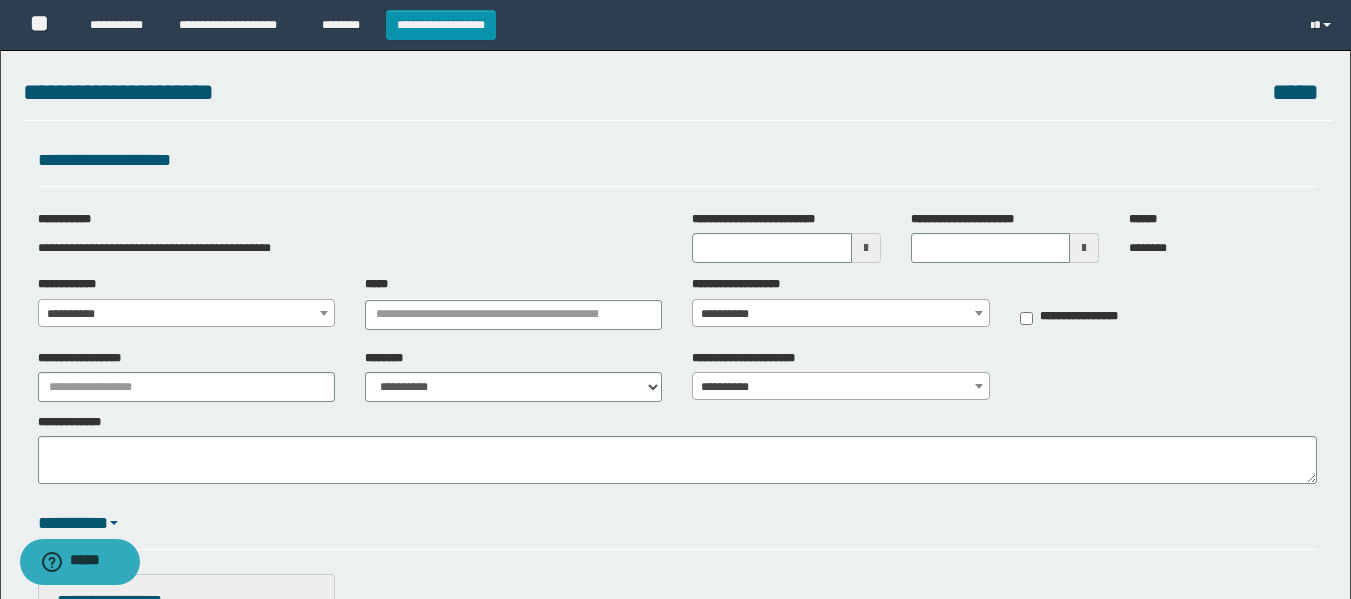 click on "**********" at bounding box center [186, 314] 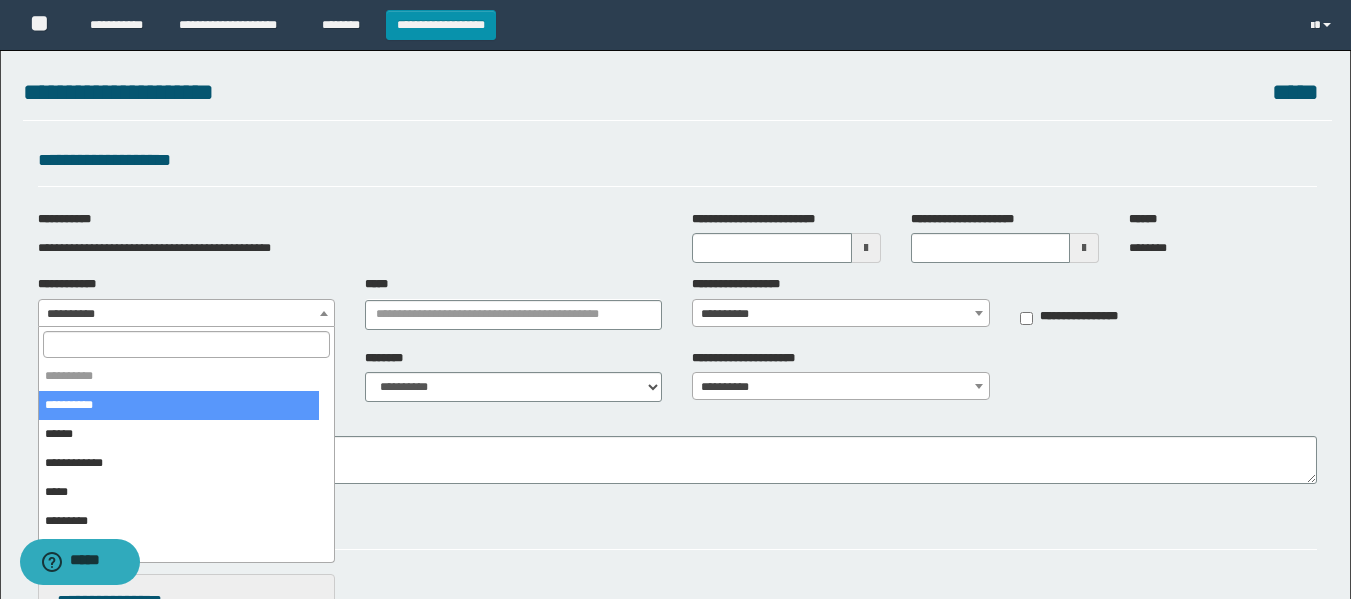 click at bounding box center (186, 344) 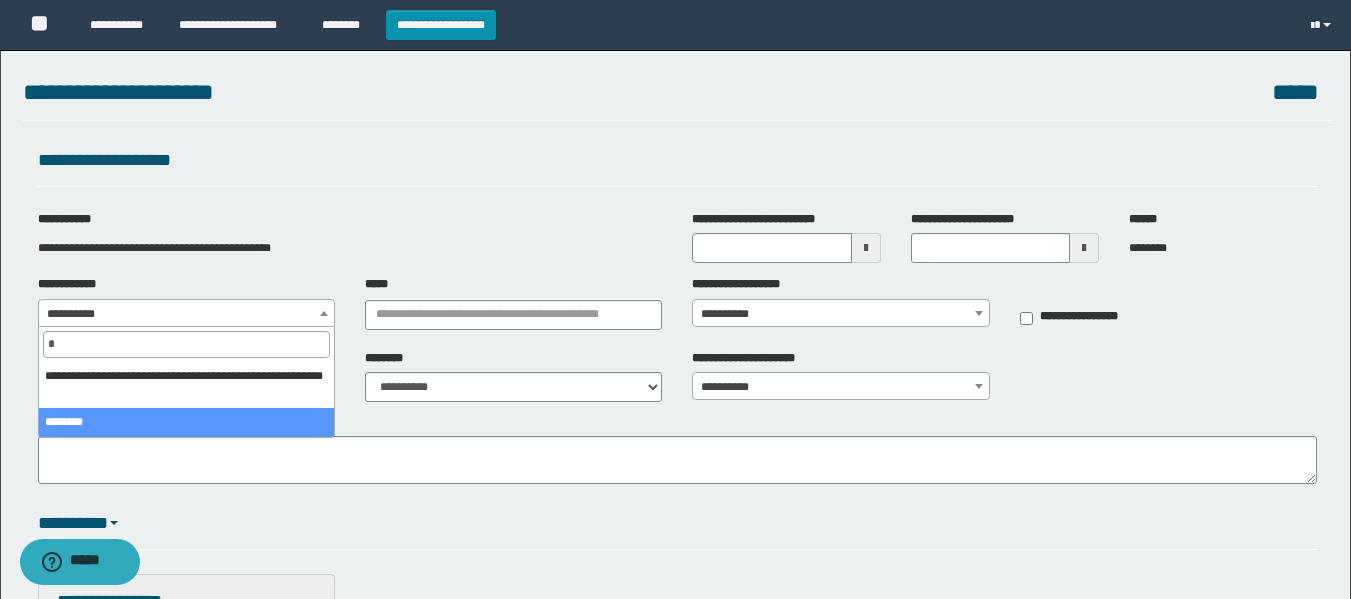 type on "*" 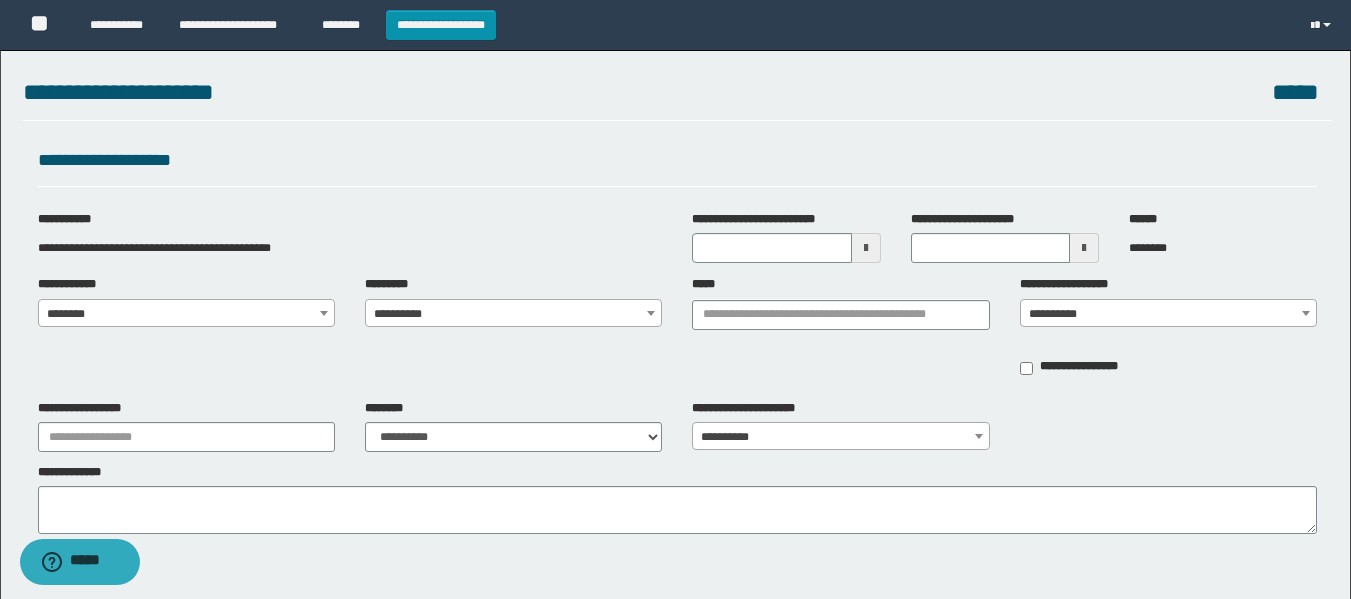 click on "**********" at bounding box center (513, 314) 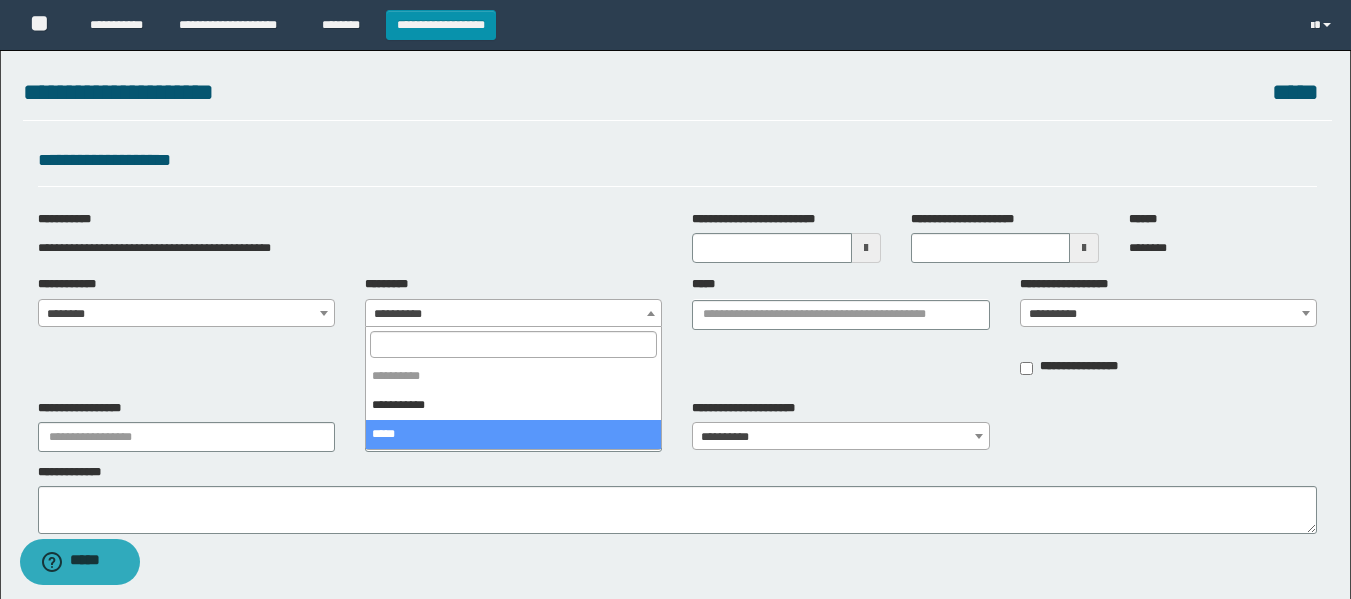 select on "****" 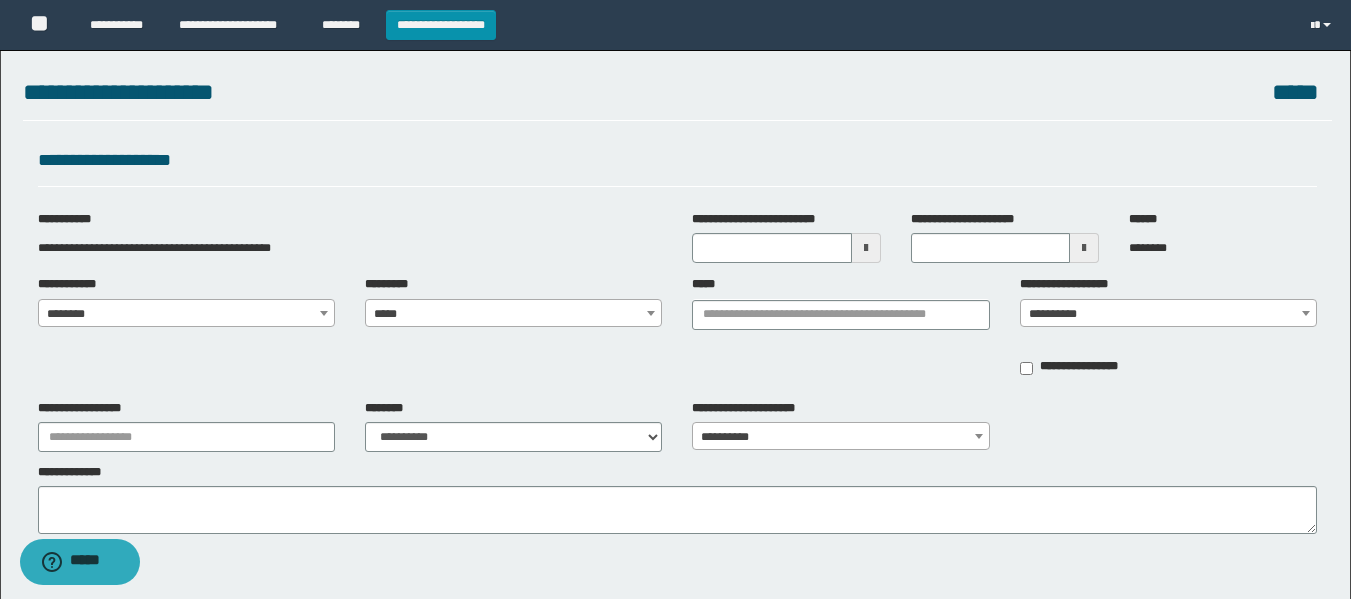click at bounding box center [866, 248] 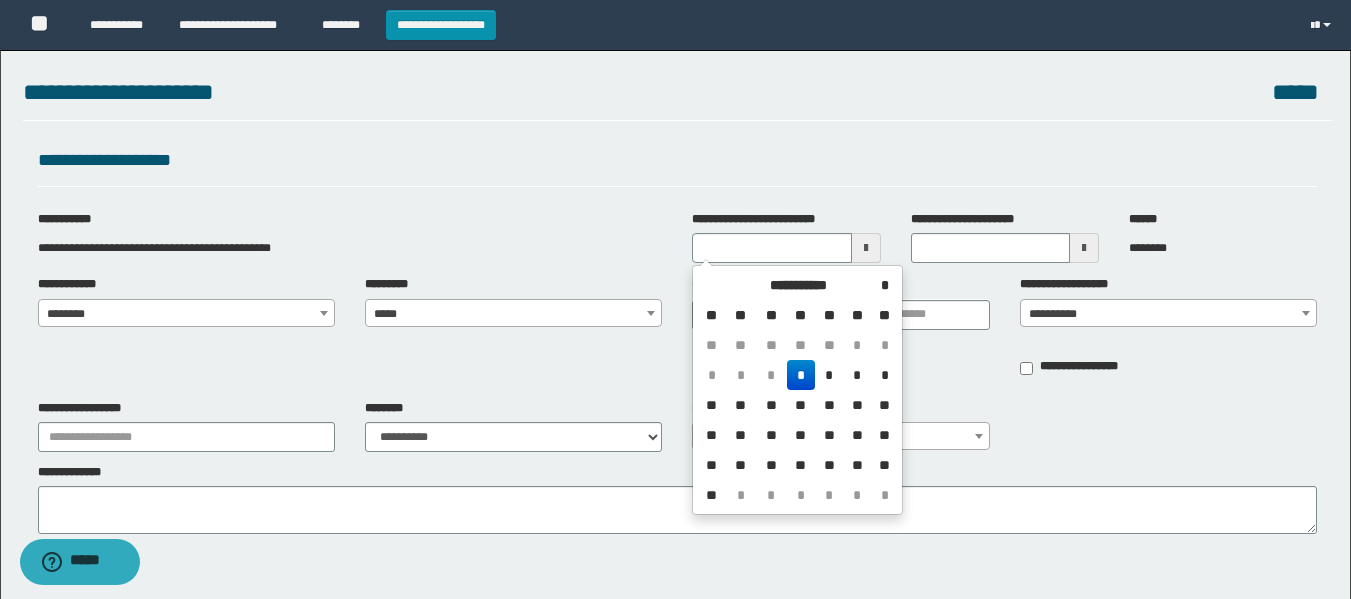 click on "*" at bounding box center [801, 375] 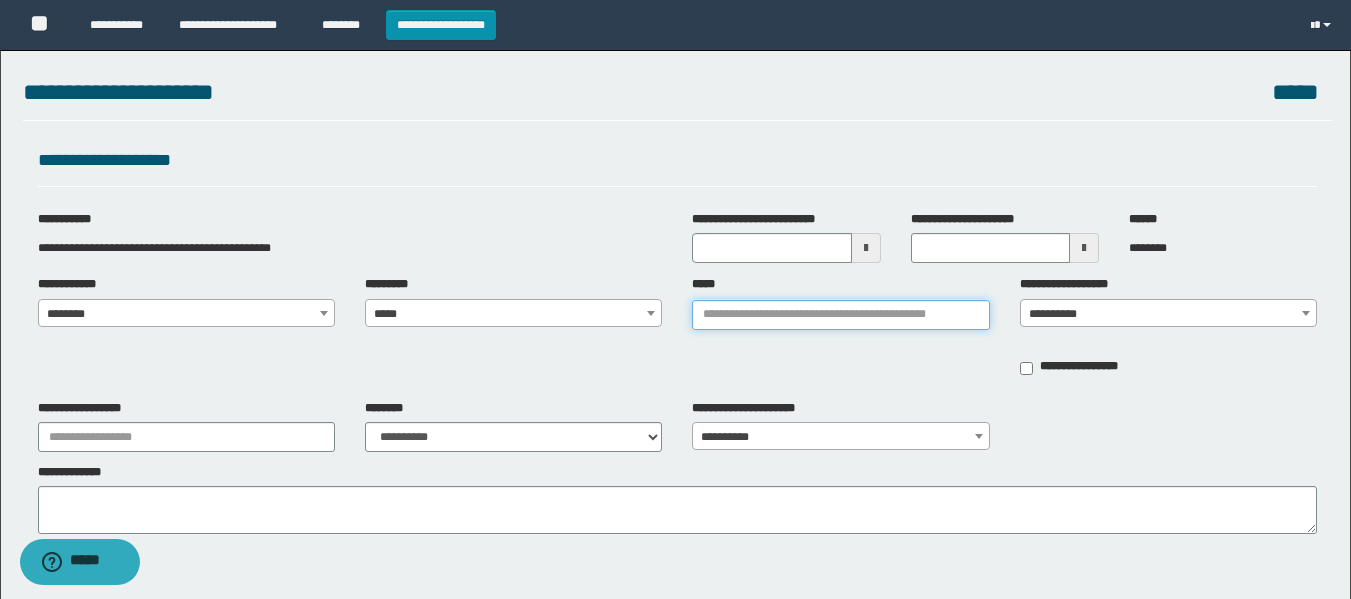 click on "*****" at bounding box center (840, 315) 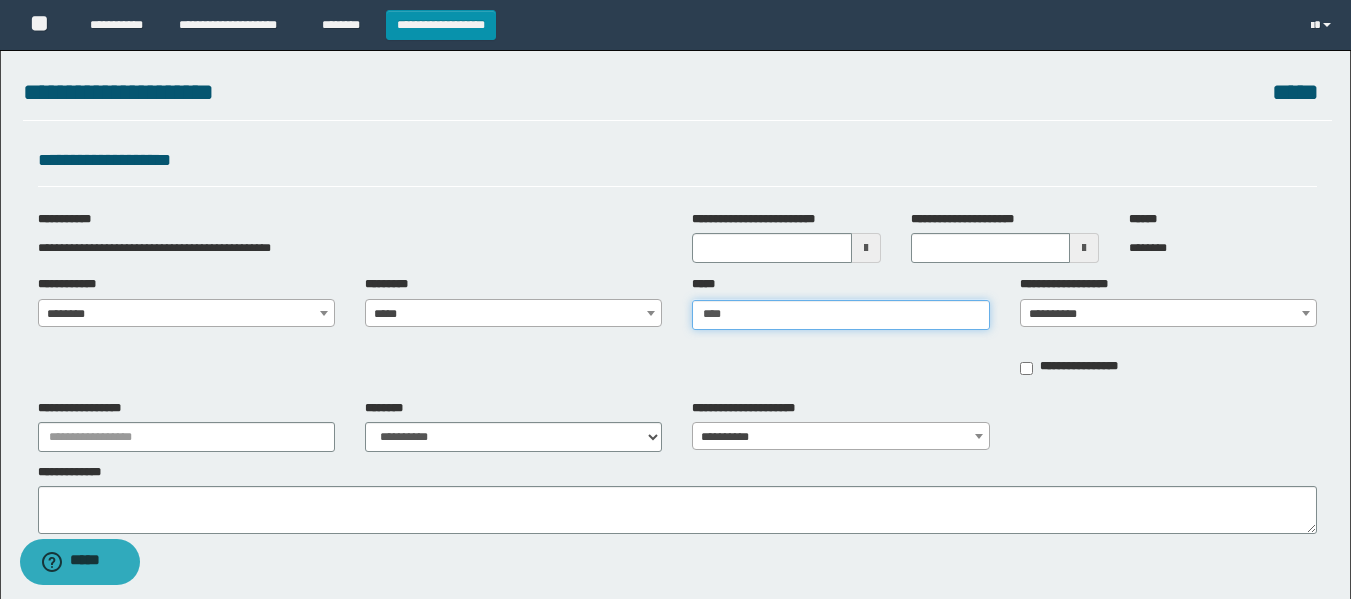 type on "*****" 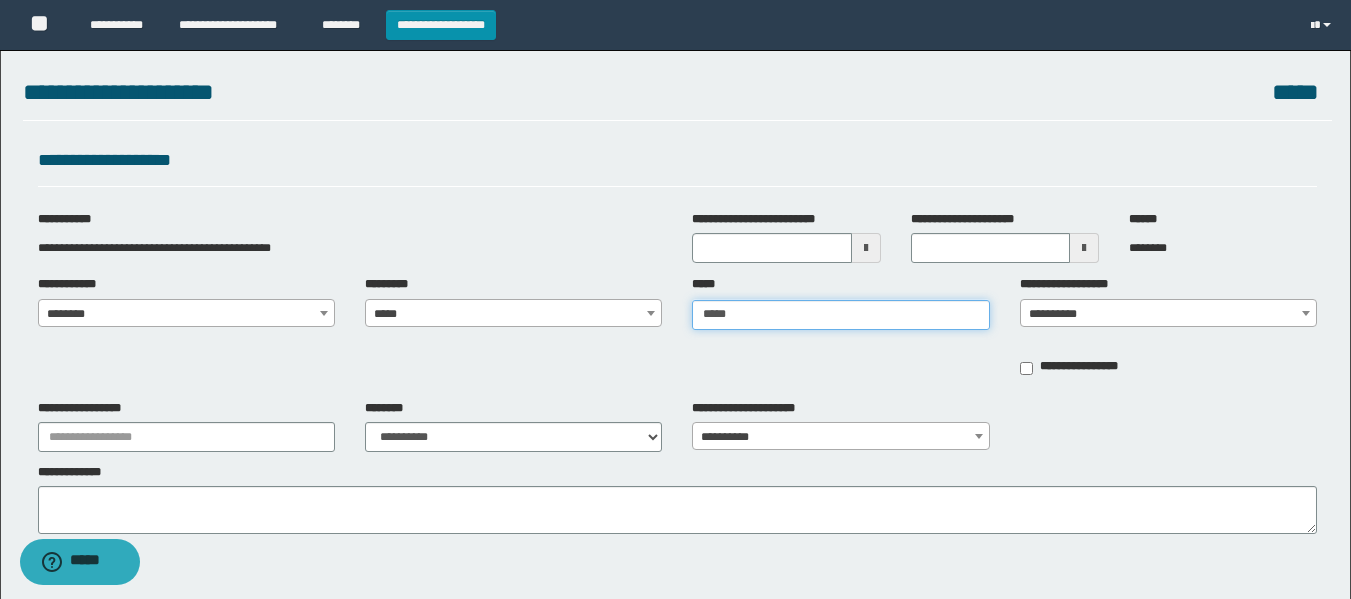 type on "*****" 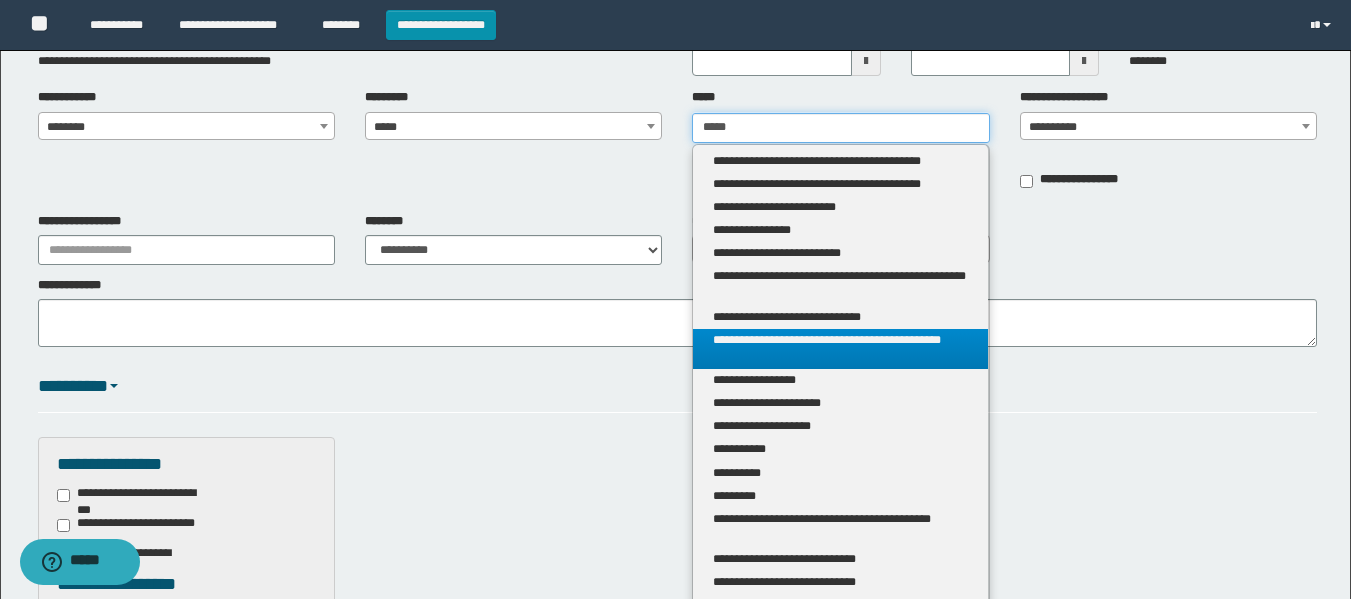 scroll, scrollTop: 200, scrollLeft: 0, axis: vertical 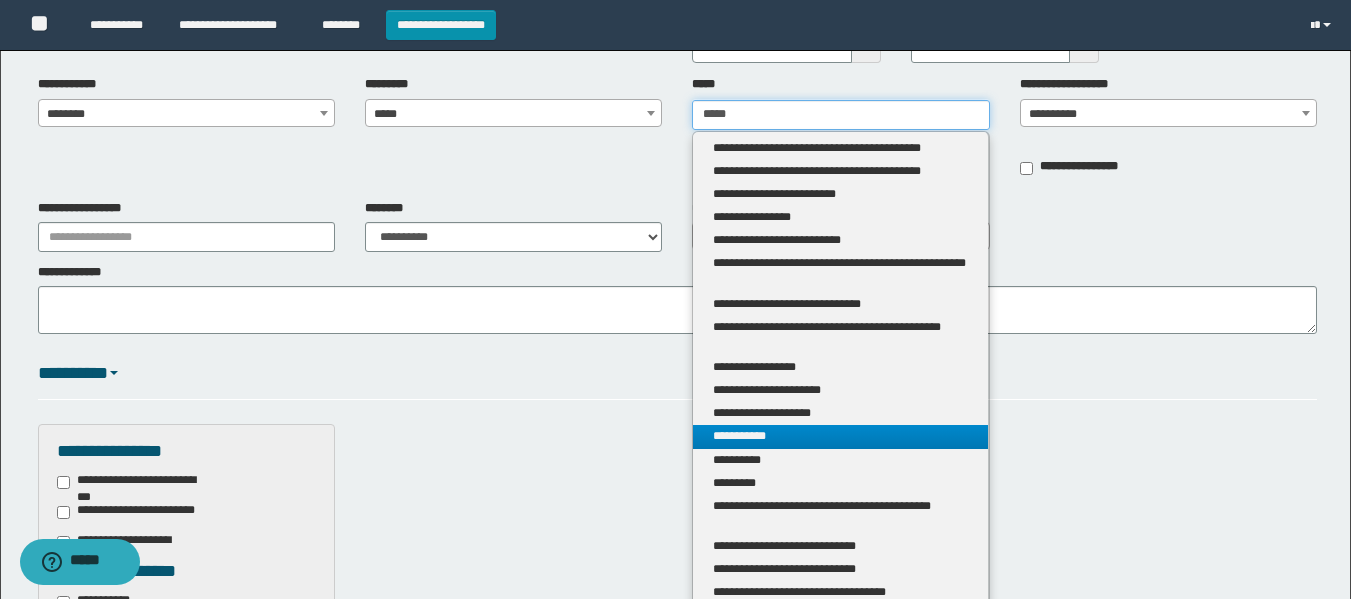 type on "*****" 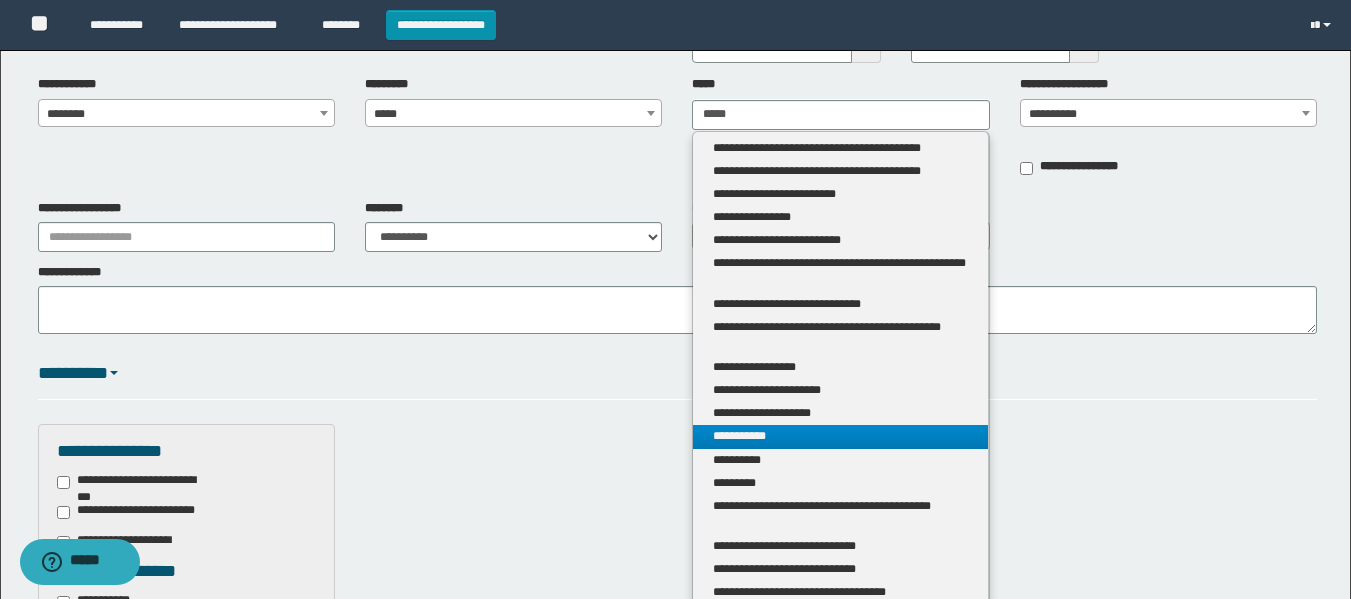type 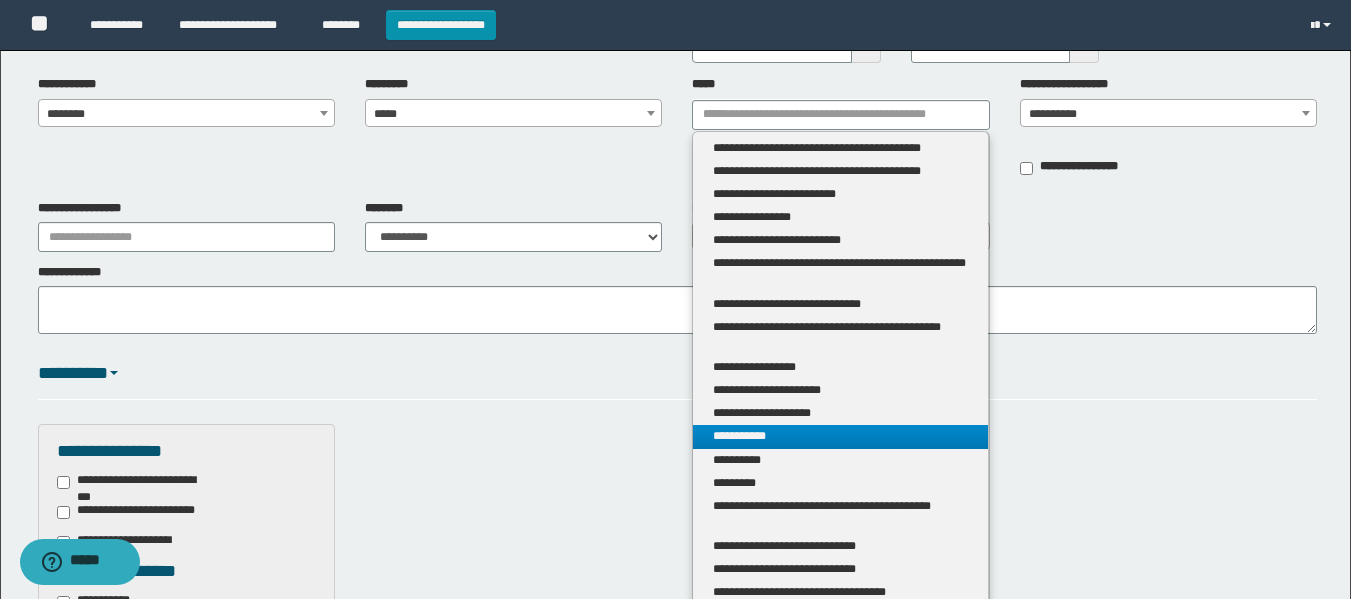 click on "**********" at bounding box center (840, 436) 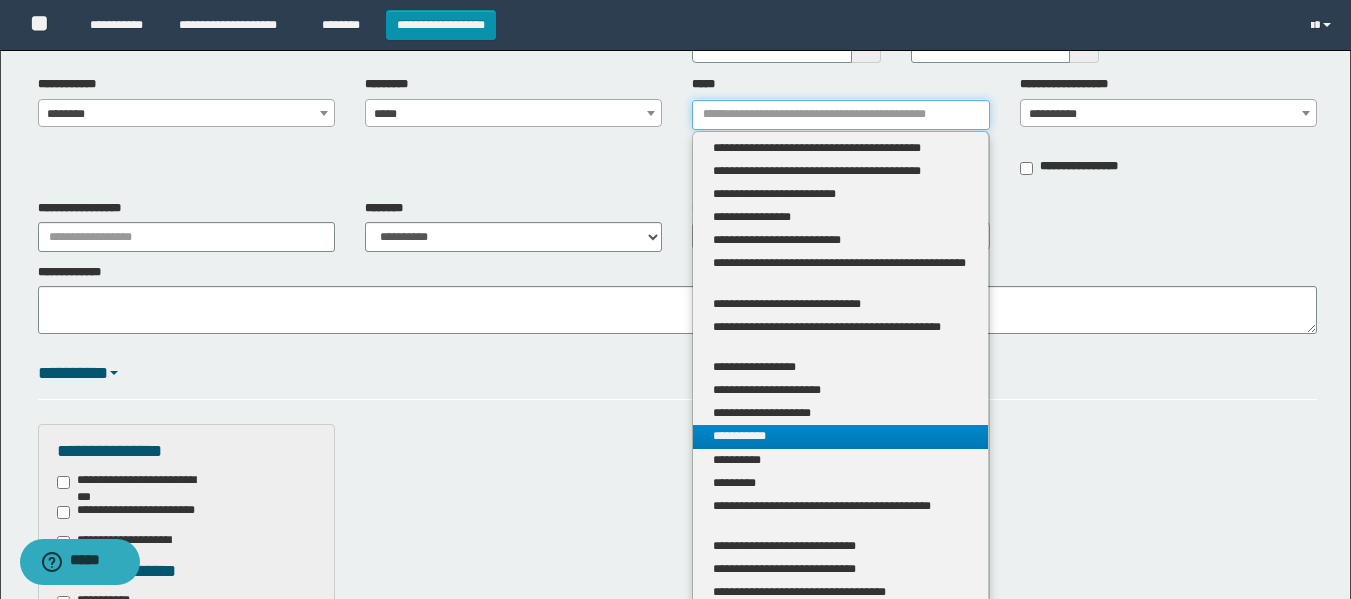 type 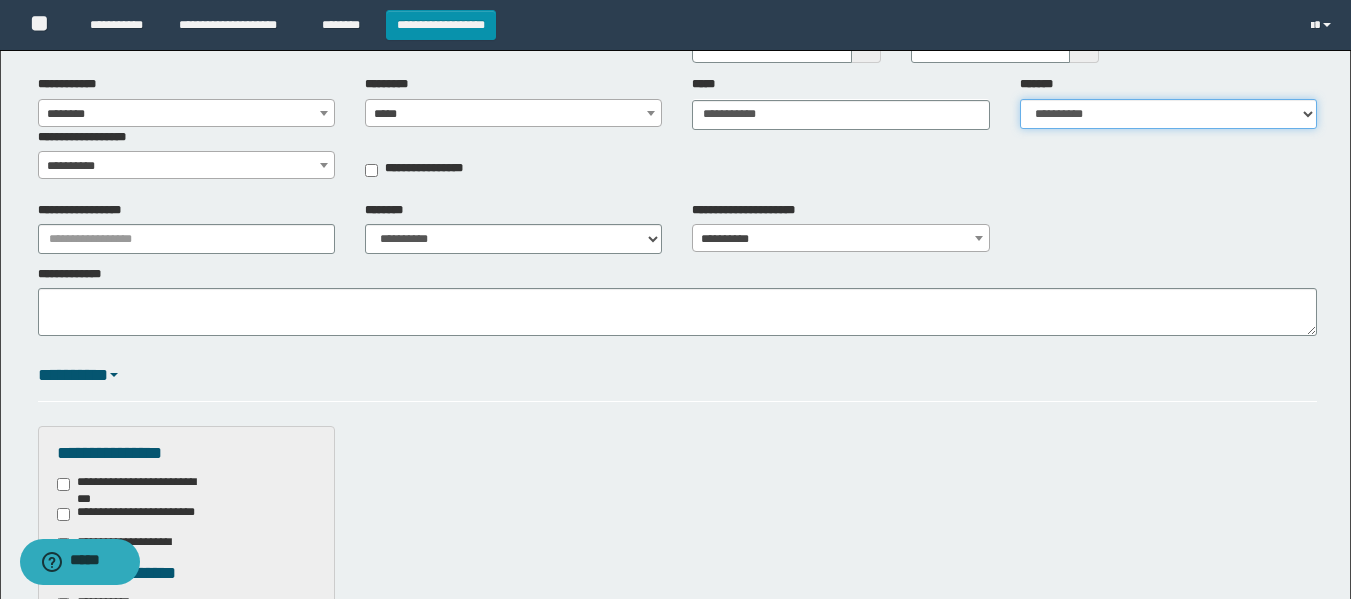 click on "**********" at bounding box center (1168, 114) 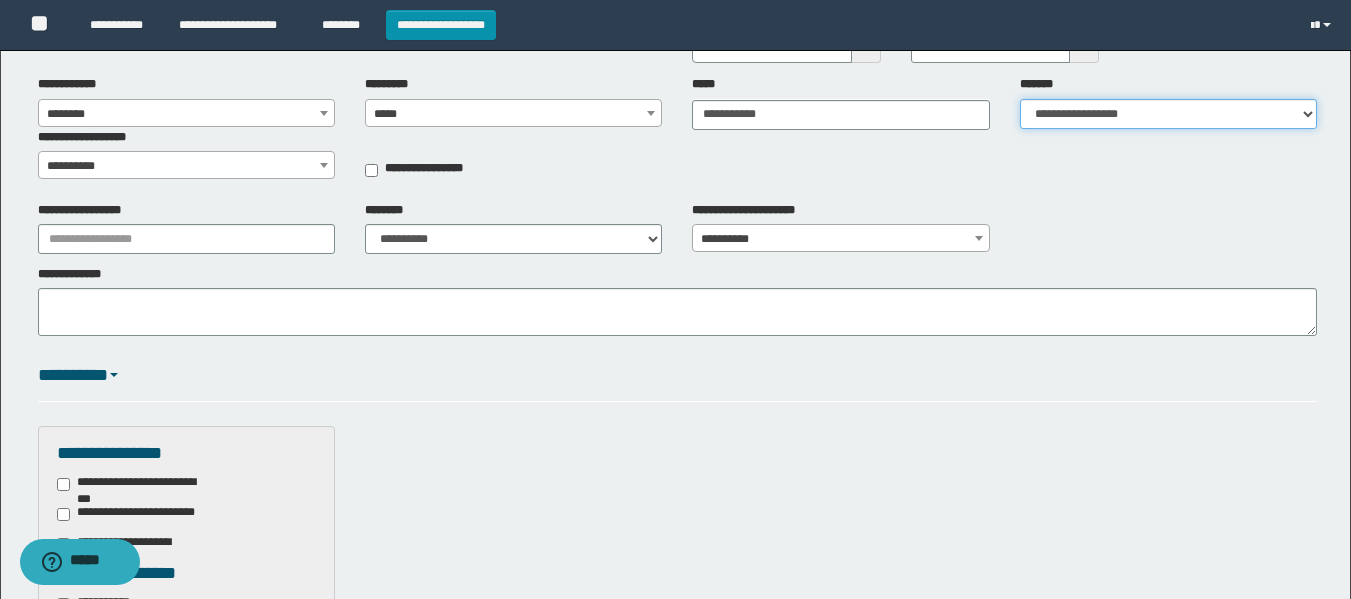 click on "**********" at bounding box center [1168, 114] 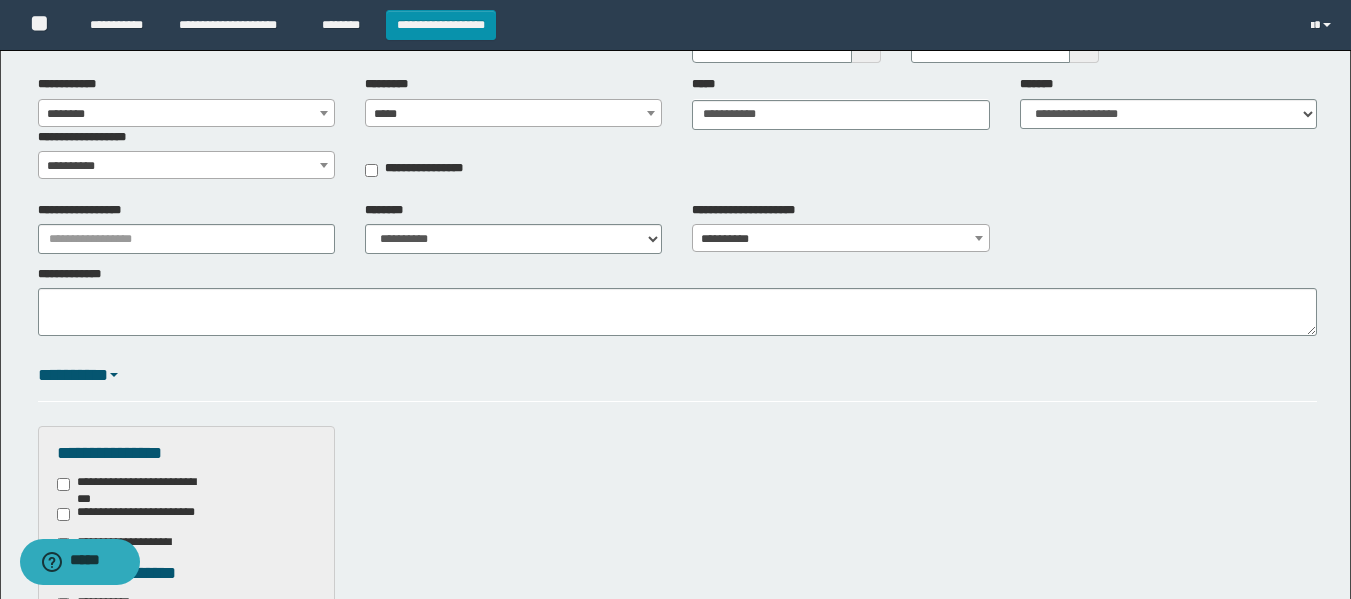 click on "**********" at bounding box center (186, 166) 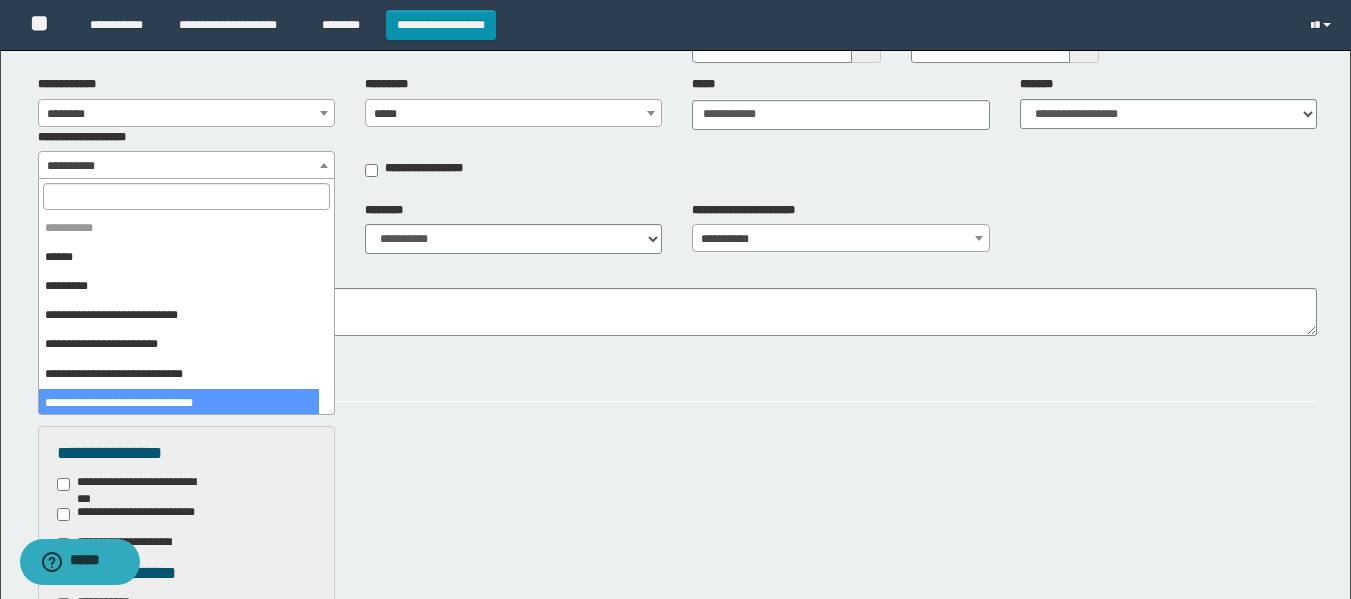 select on "***" 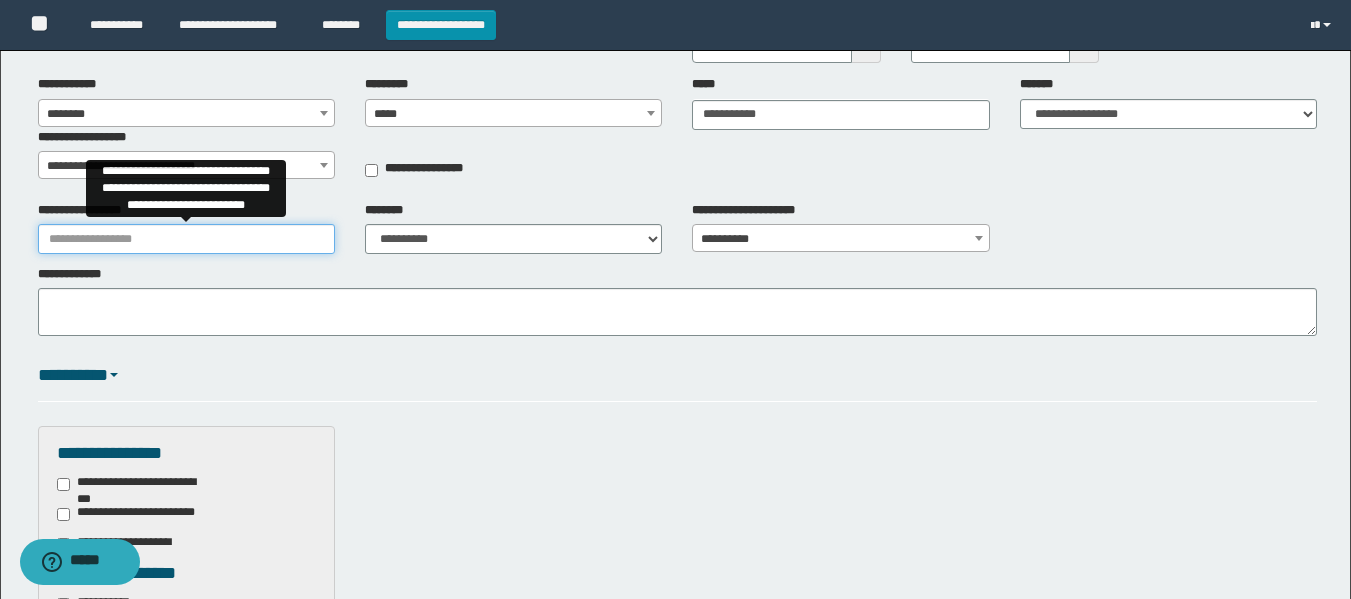 click on "**********" at bounding box center (186, 239) 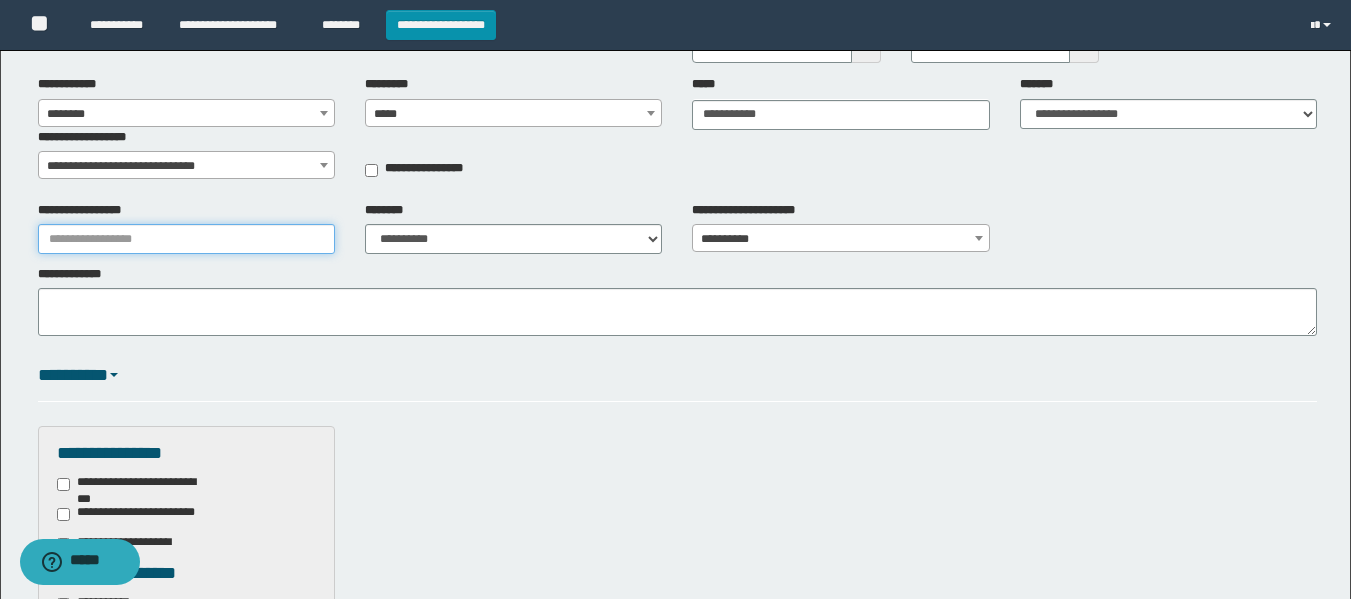 type on "**********" 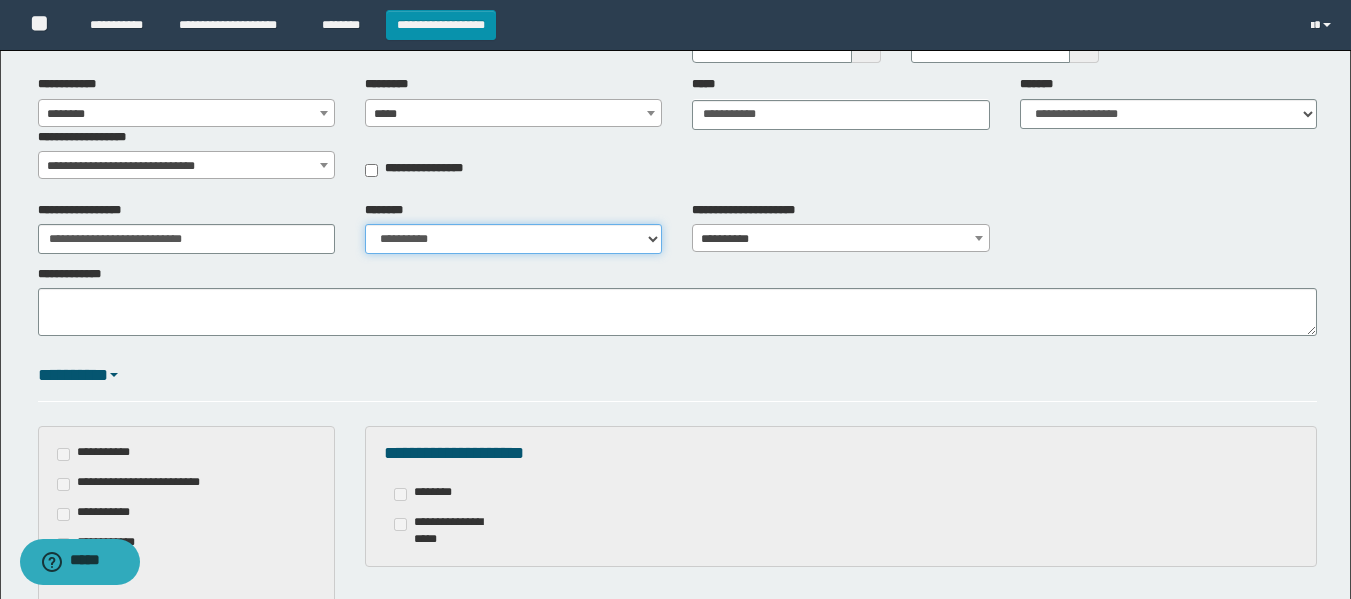 click on "**********" at bounding box center (513, 239) 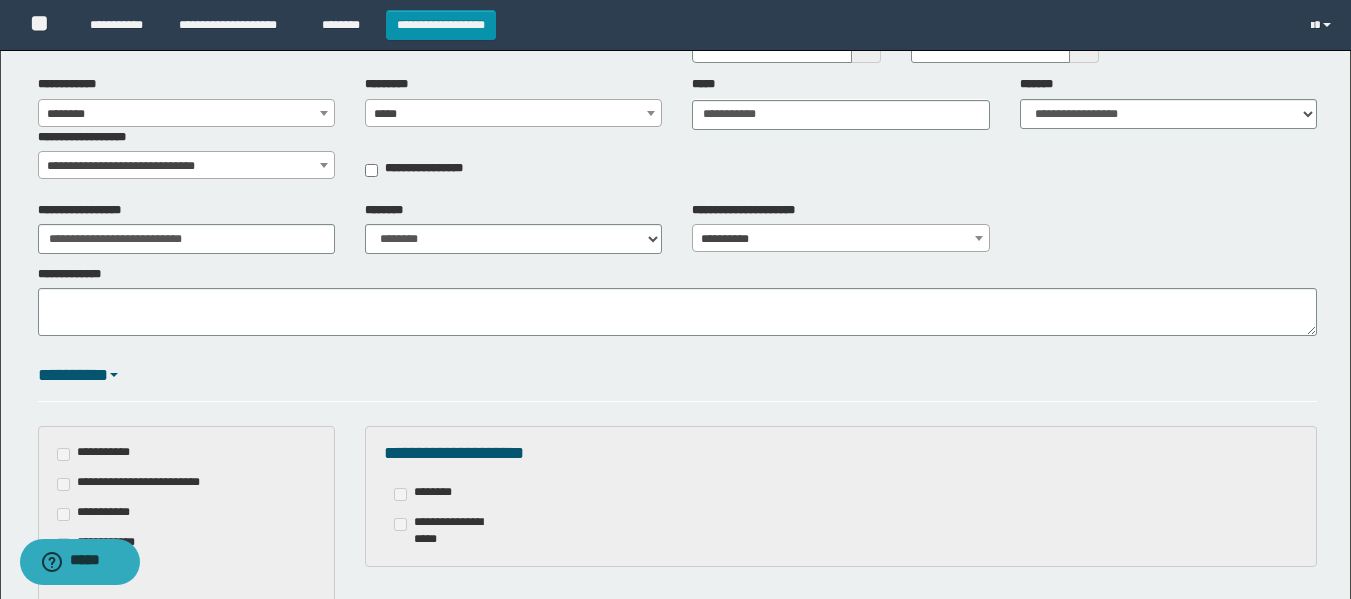 click on "*********" at bounding box center (677, 376) 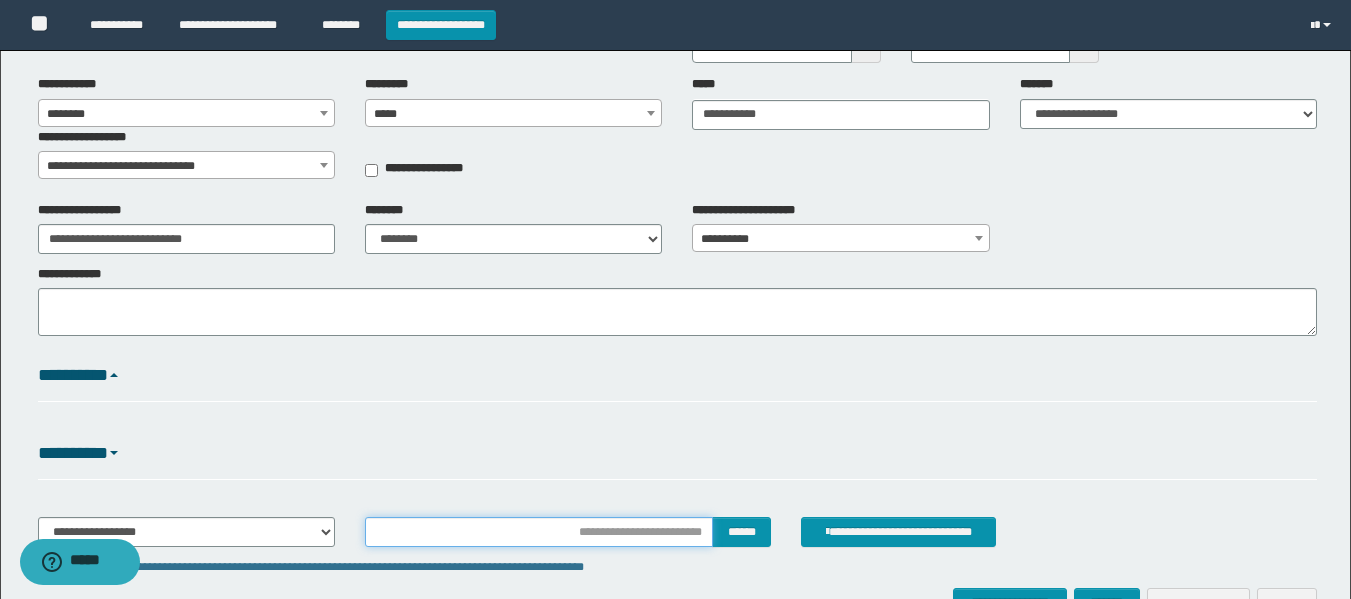 click at bounding box center [539, 532] 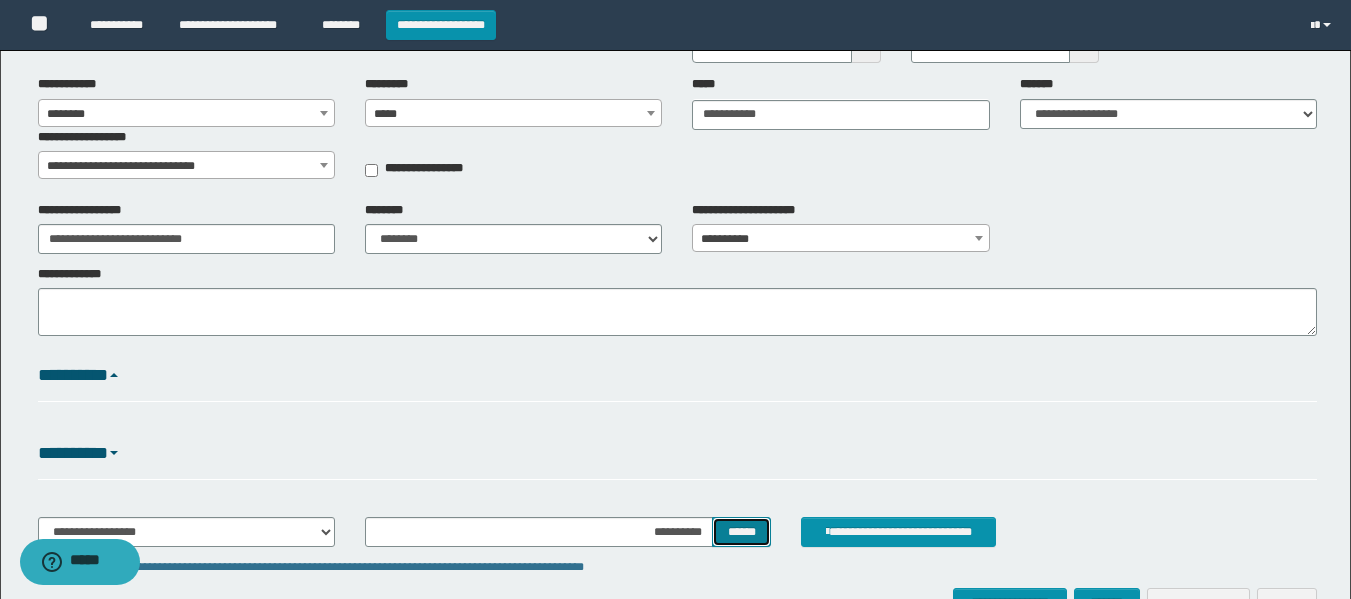 click on "******" at bounding box center (741, 532) 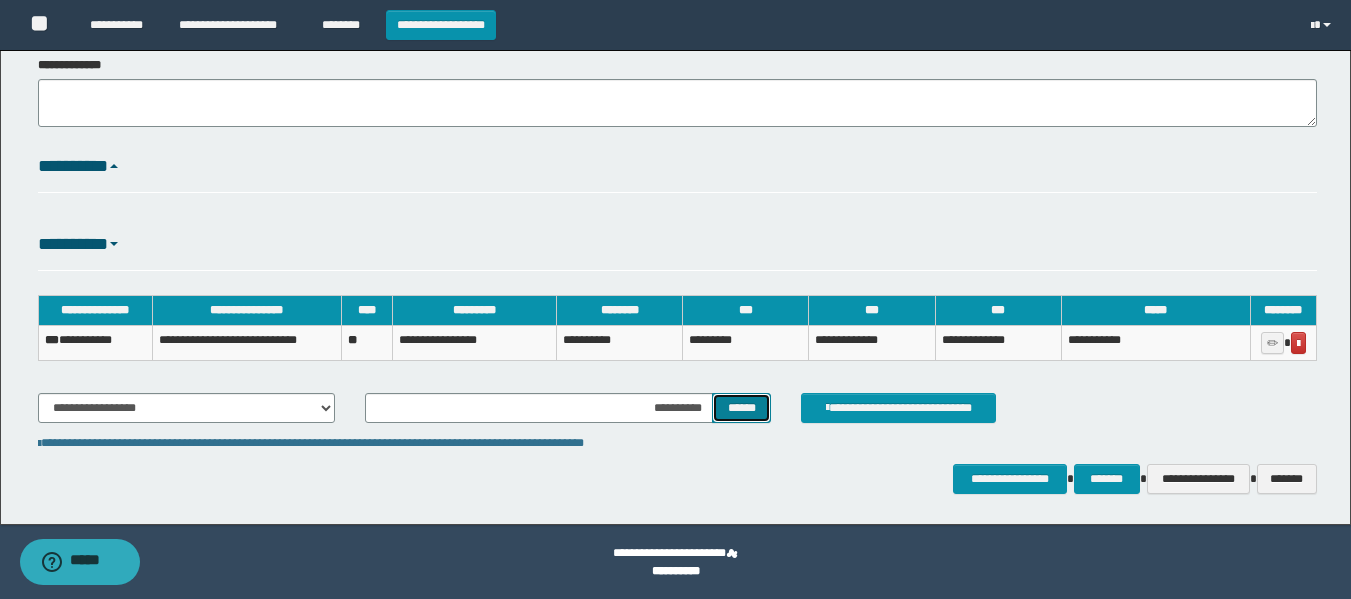 scroll, scrollTop: 410, scrollLeft: 0, axis: vertical 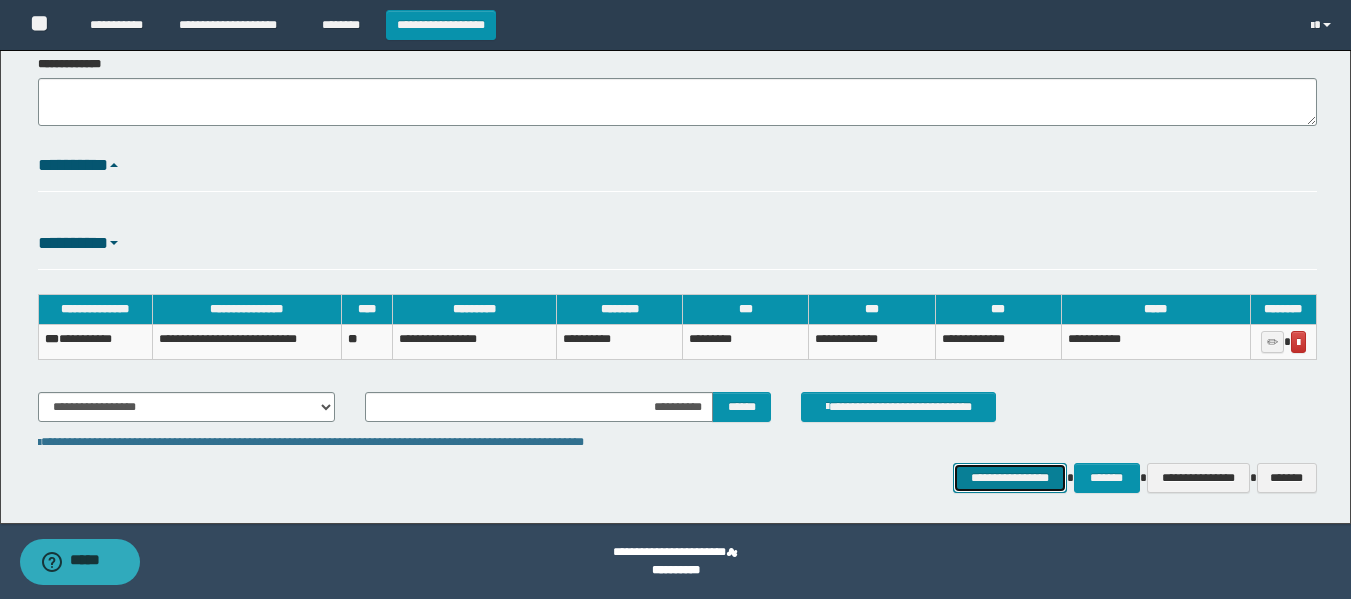 click on "**********" at bounding box center (1009, 478) 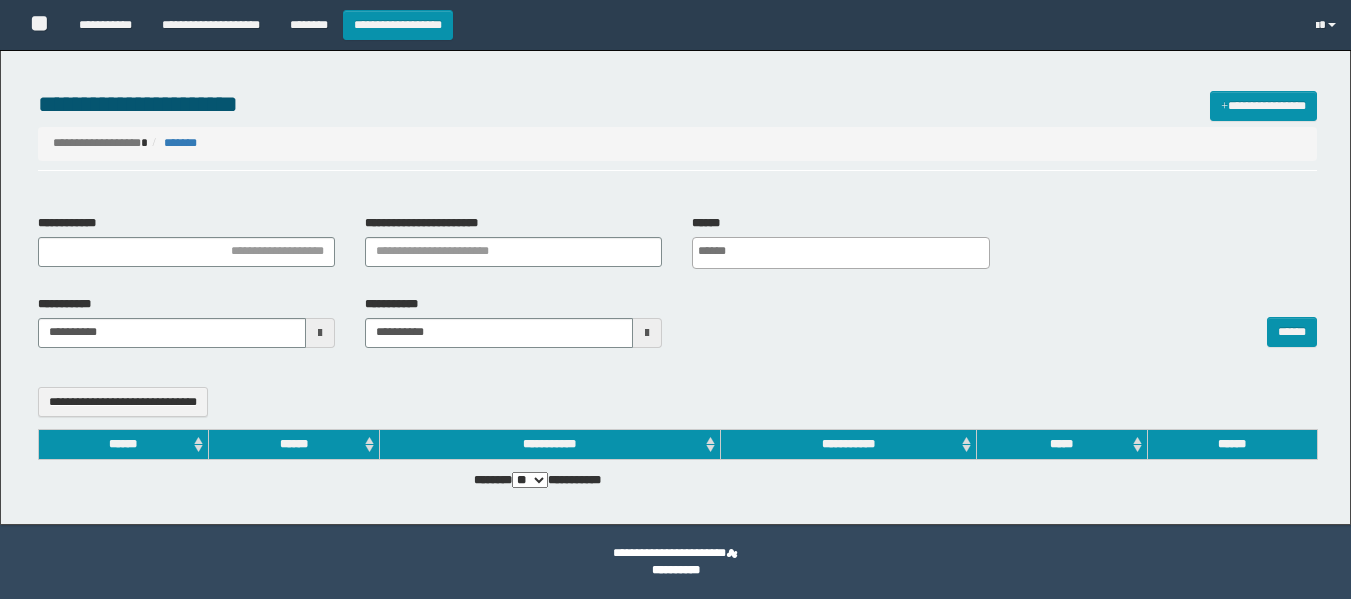 select 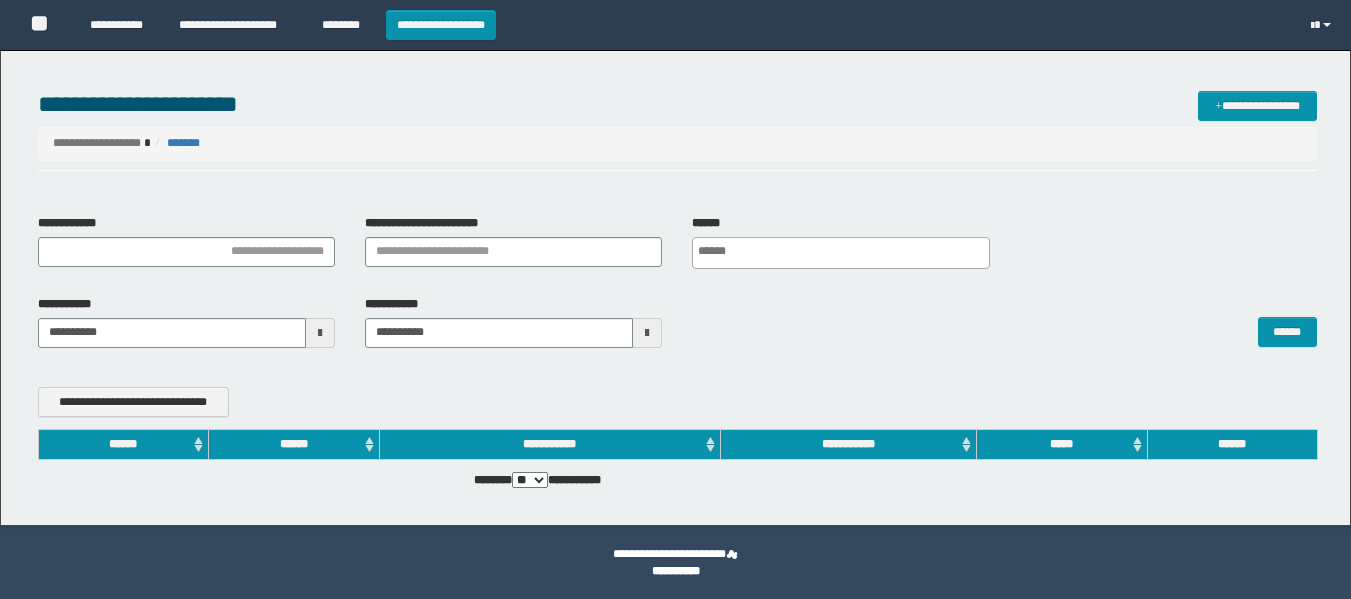 scroll, scrollTop: 0, scrollLeft: 0, axis: both 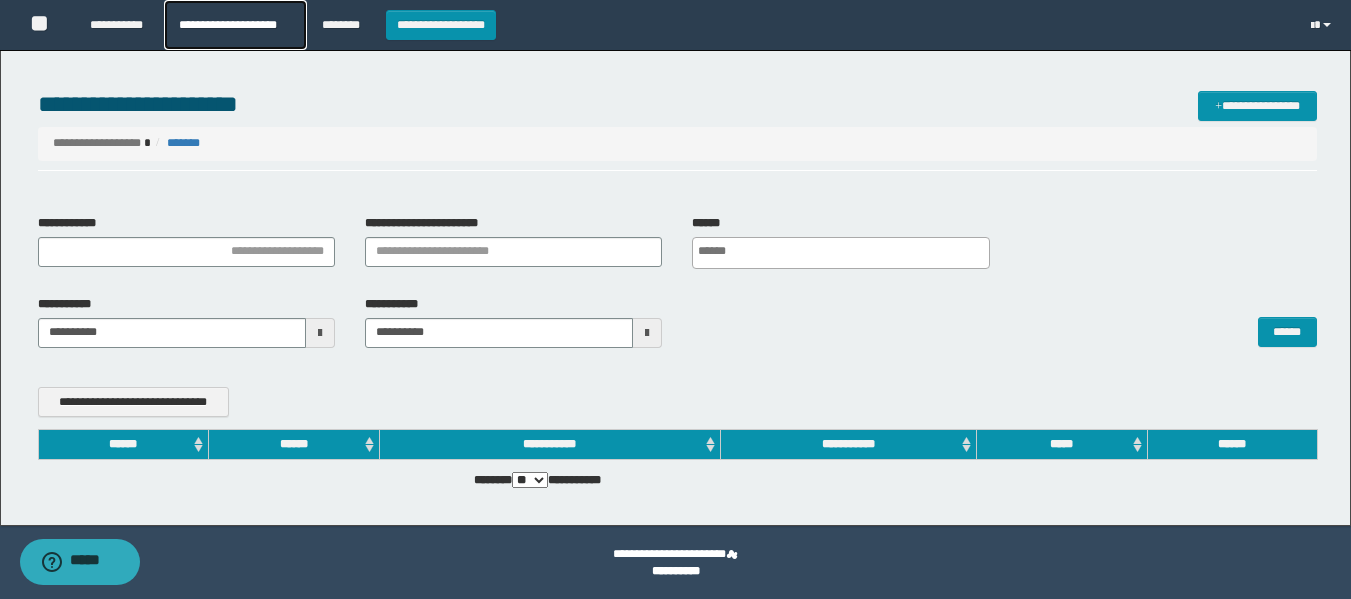 click on "**********" at bounding box center (235, 25) 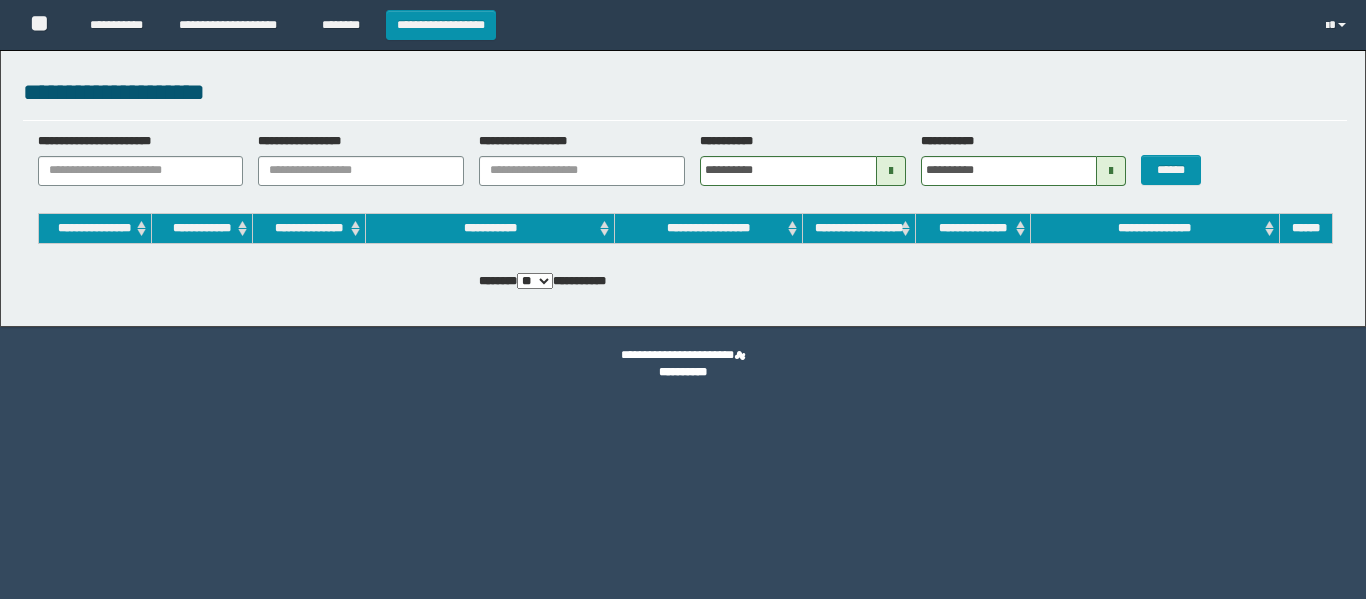 scroll, scrollTop: 0, scrollLeft: 0, axis: both 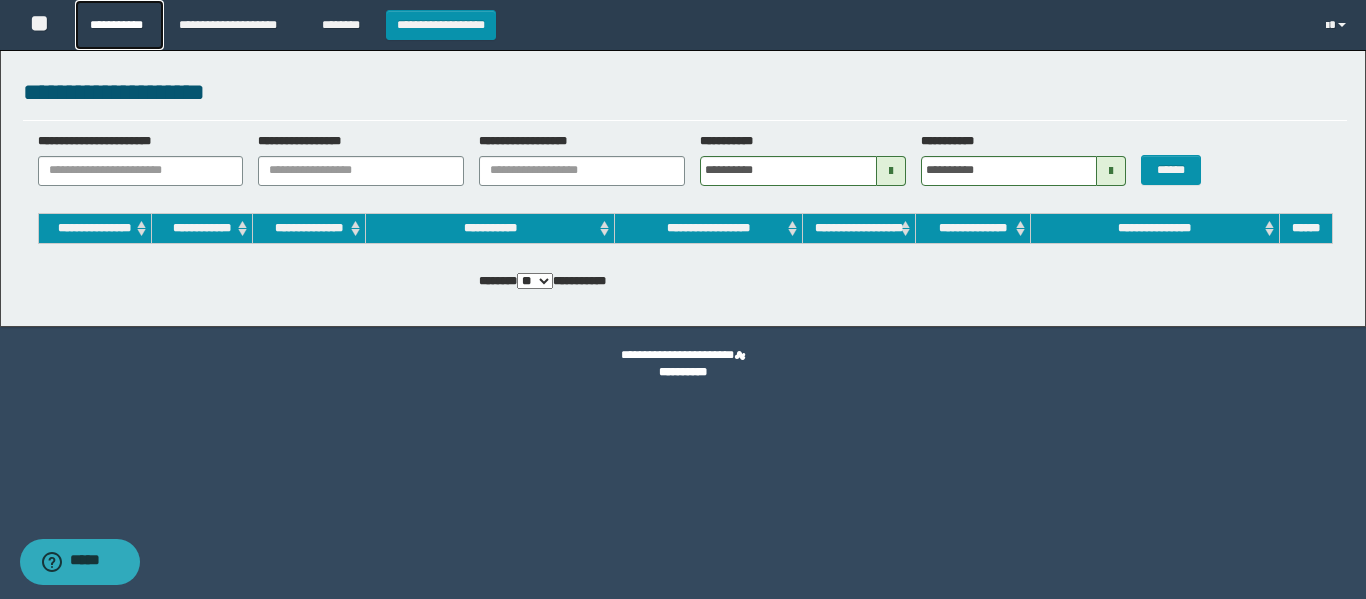 click on "**********" at bounding box center (119, 25) 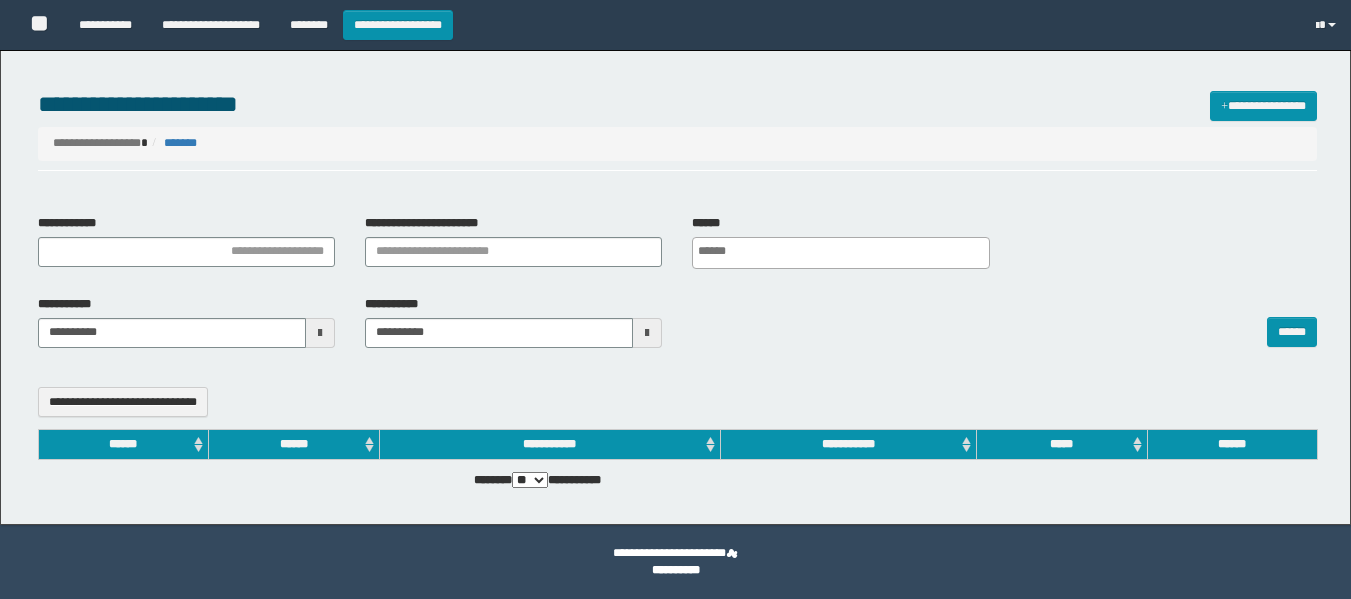 select 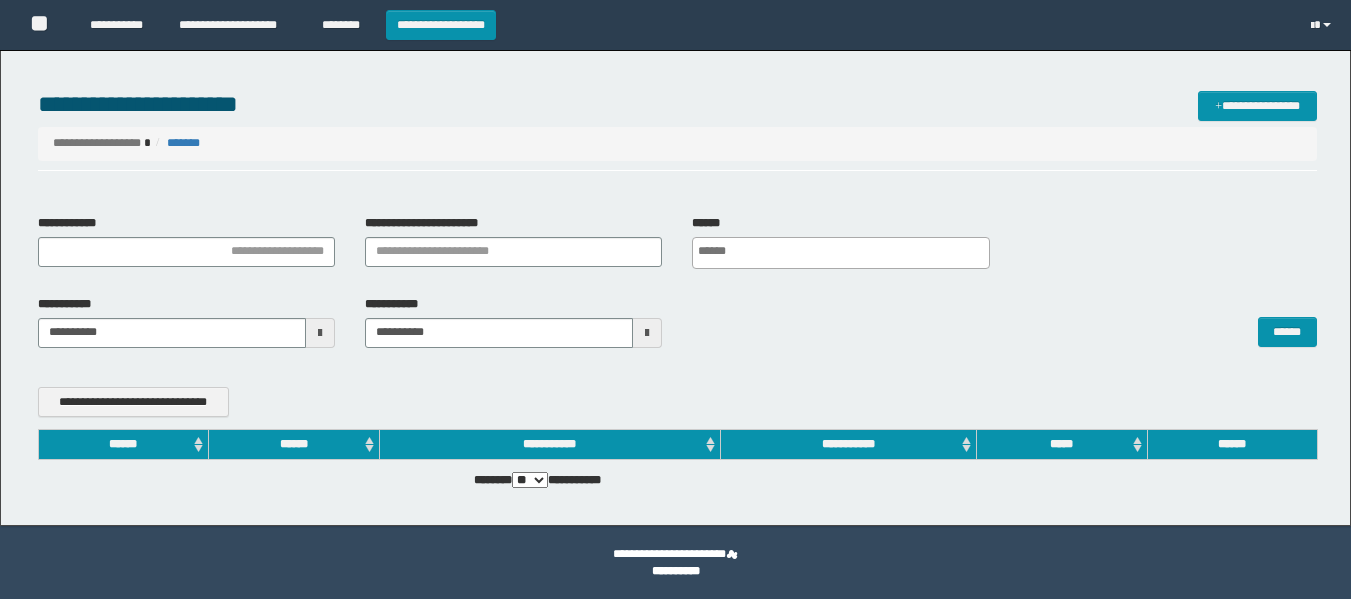 scroll, scrollTop: 0, scrollLeft: 0, axis: both 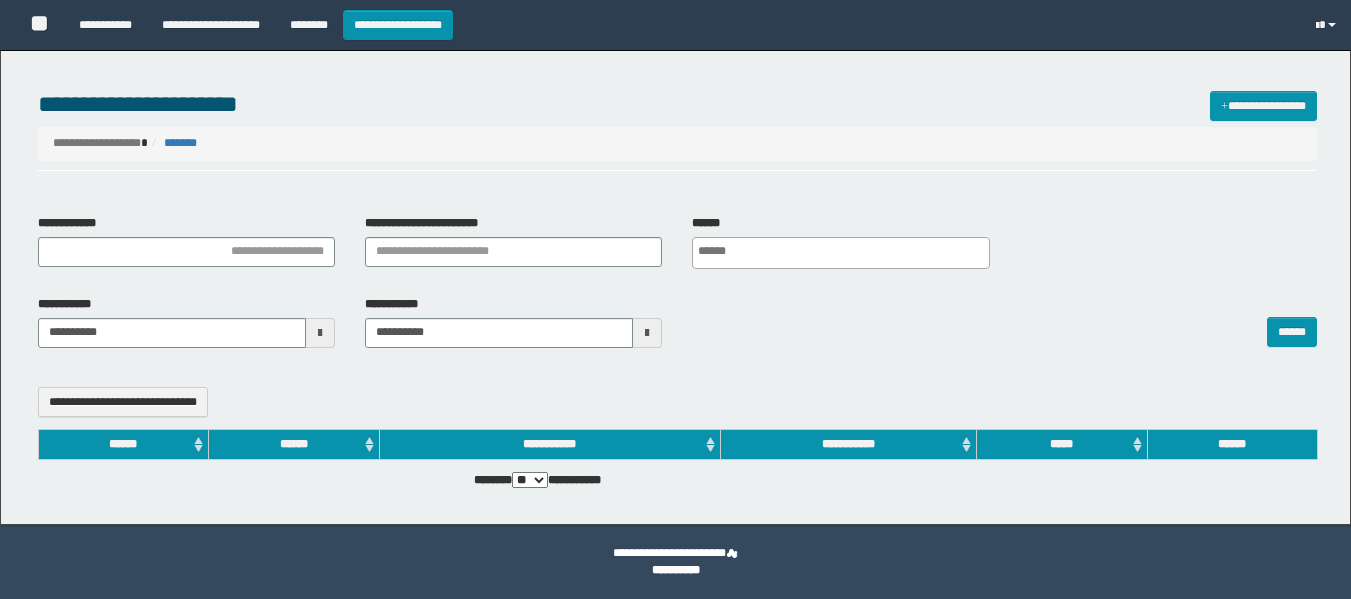 select 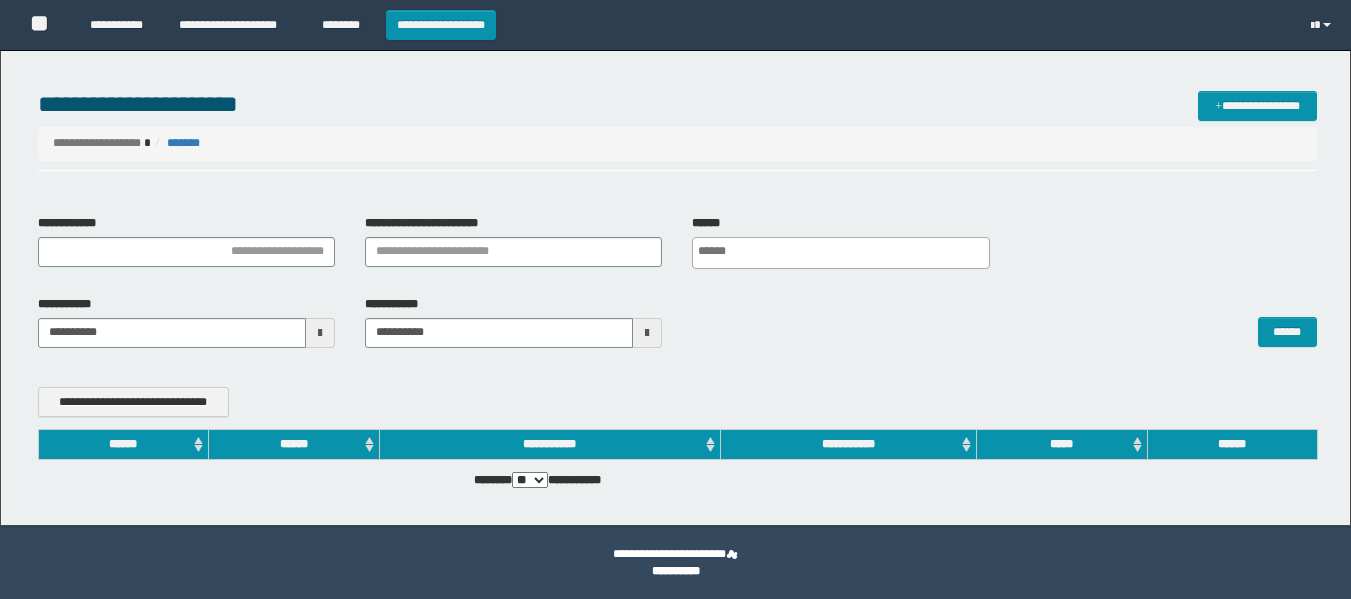 scroll, scrollTop: 0, scrollLeft: 0, axis: both 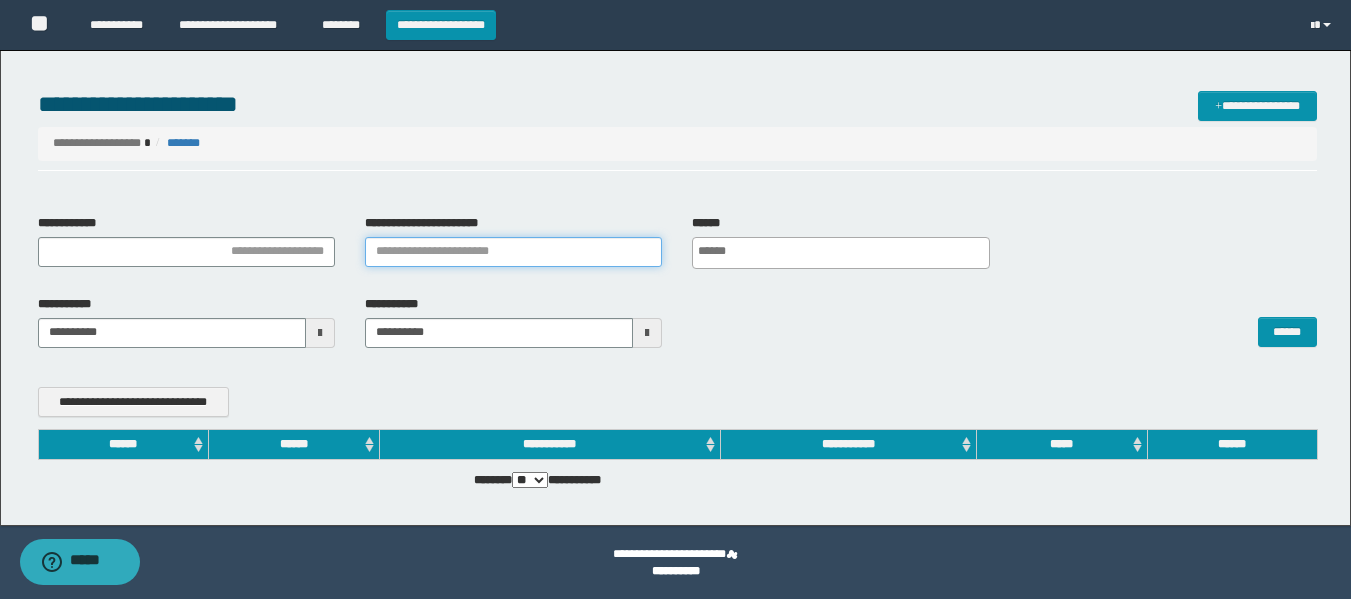 click on "**********" at bounding box center (513, 252) 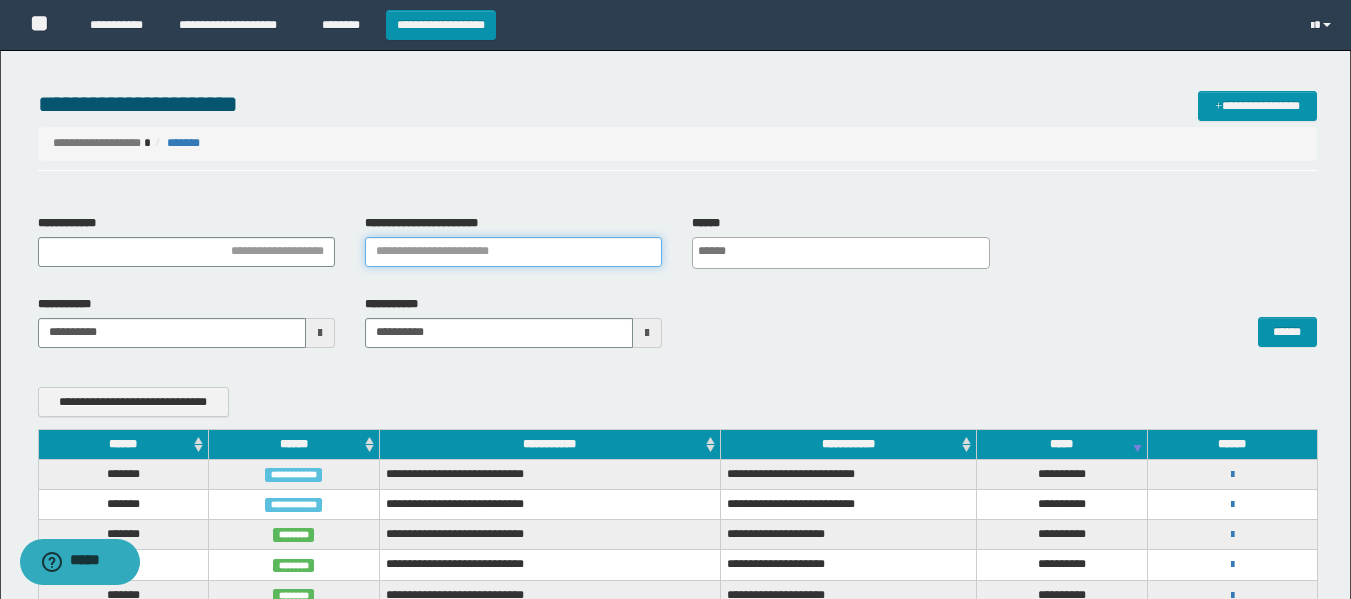 paste on "**********" 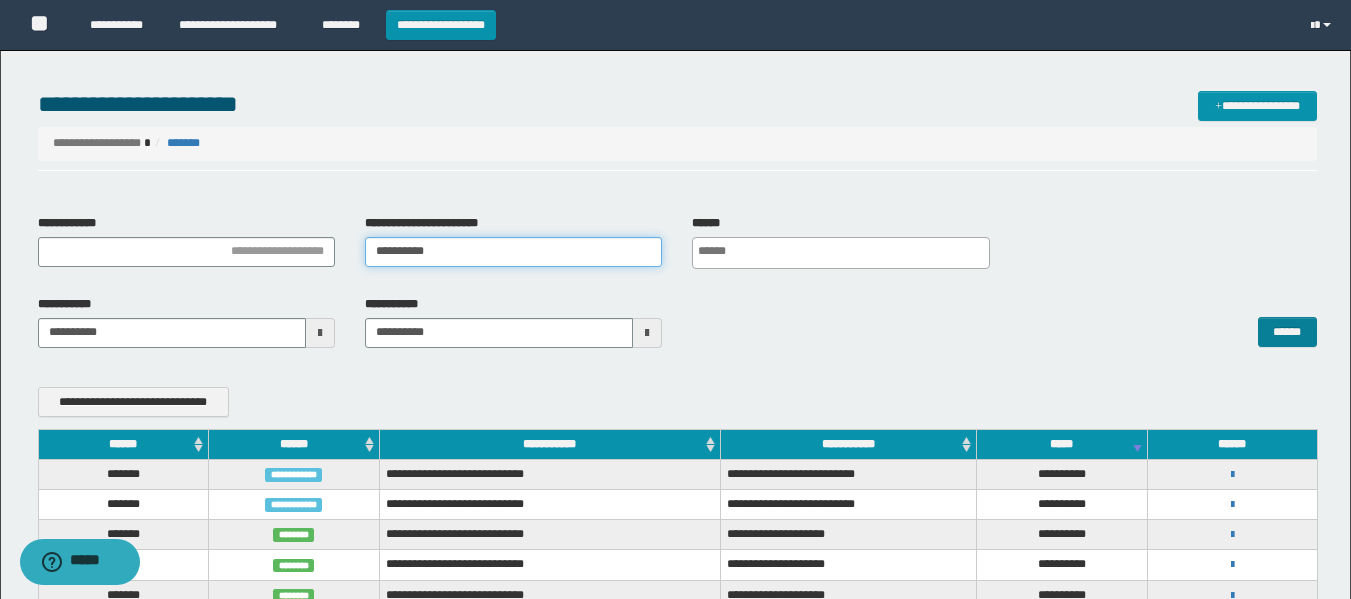 type on "**********" 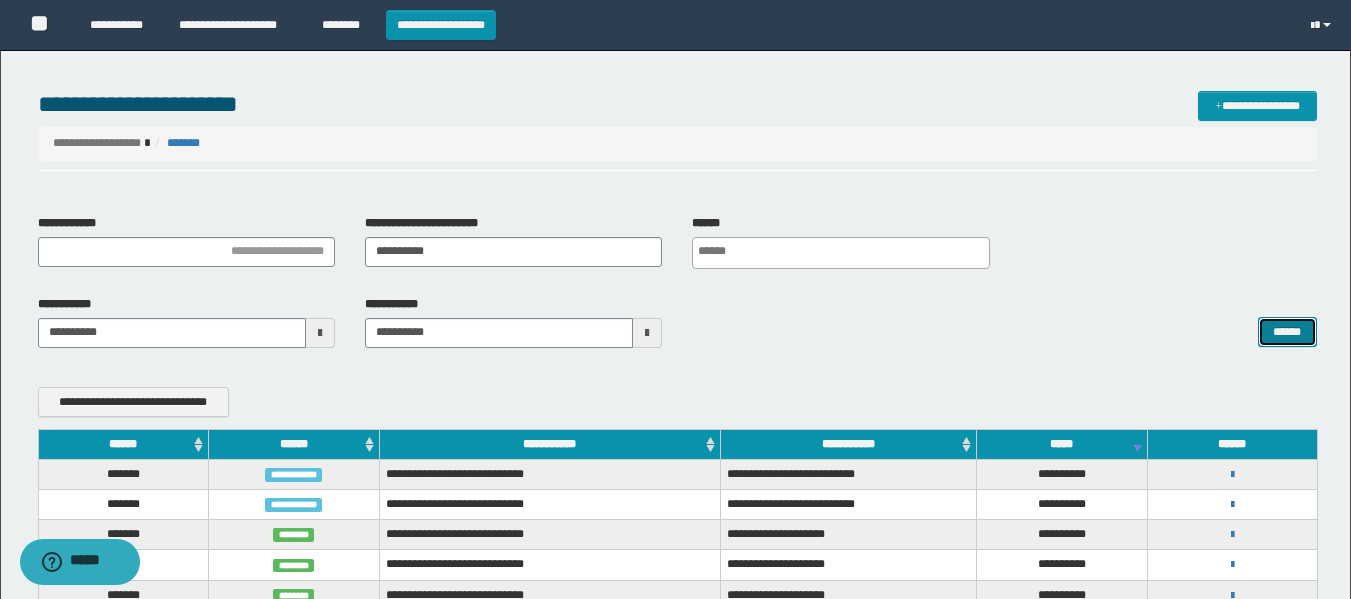 click on "******" at bounding box center (1287, 332) 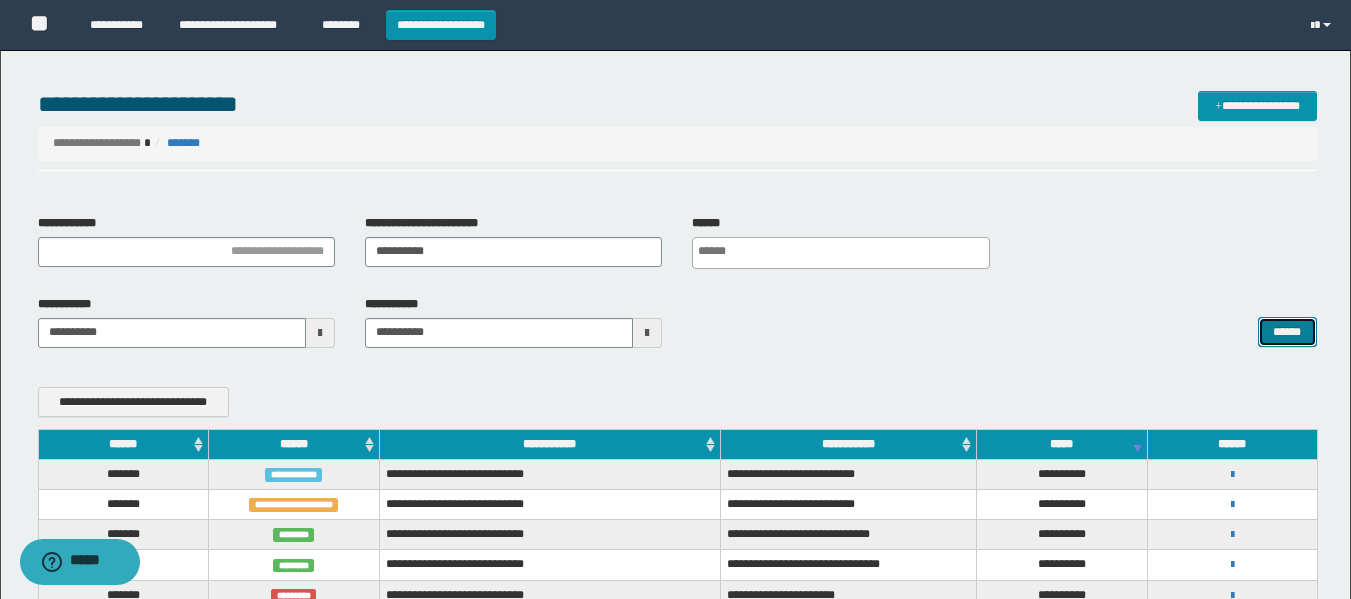 scroll, scrollTop: 100, scrollLeft: 0, axis: vertical 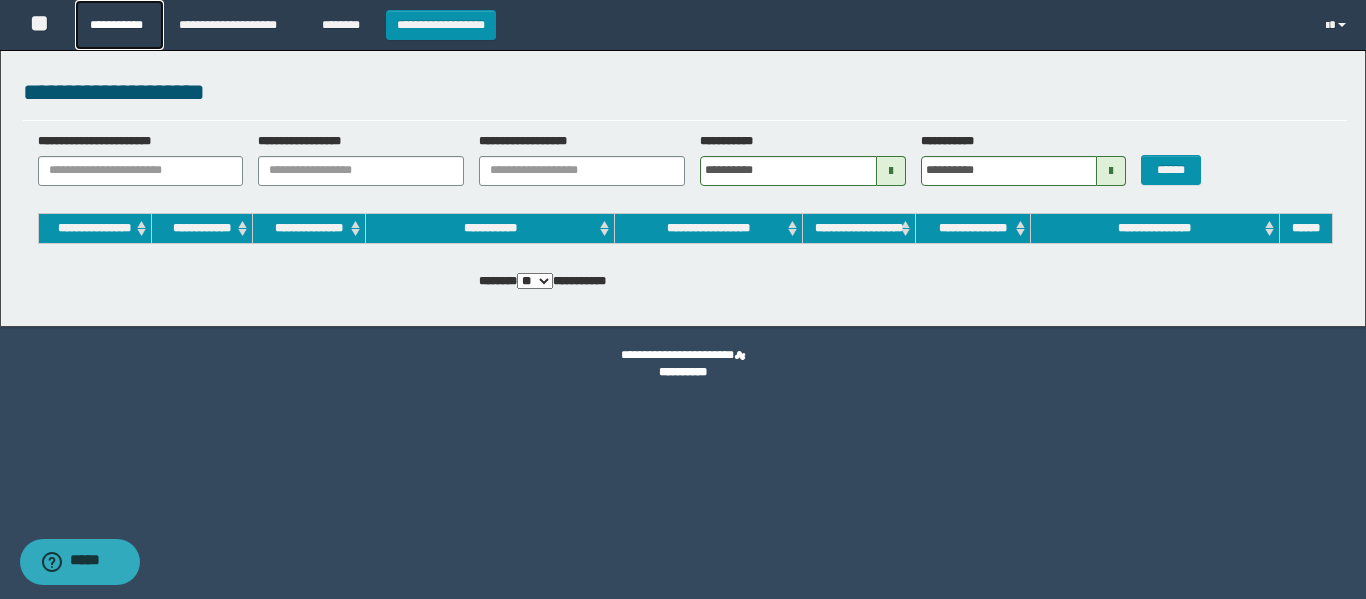 click on "**********" at bounding box center [119, 25] 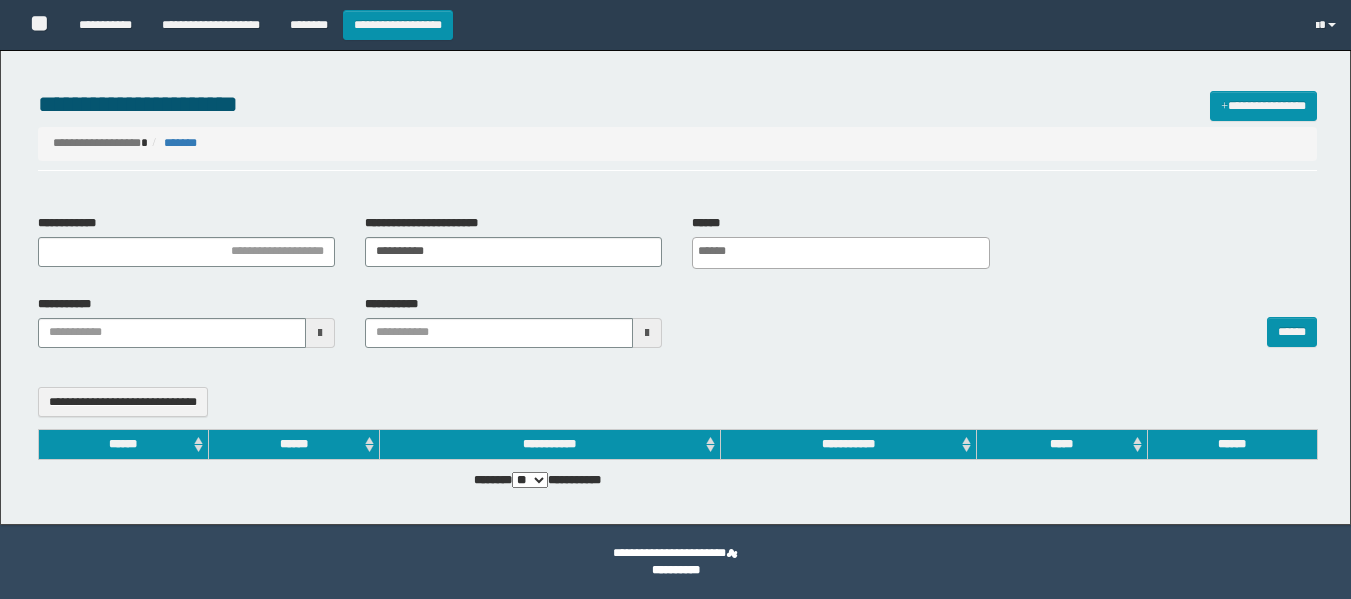 select 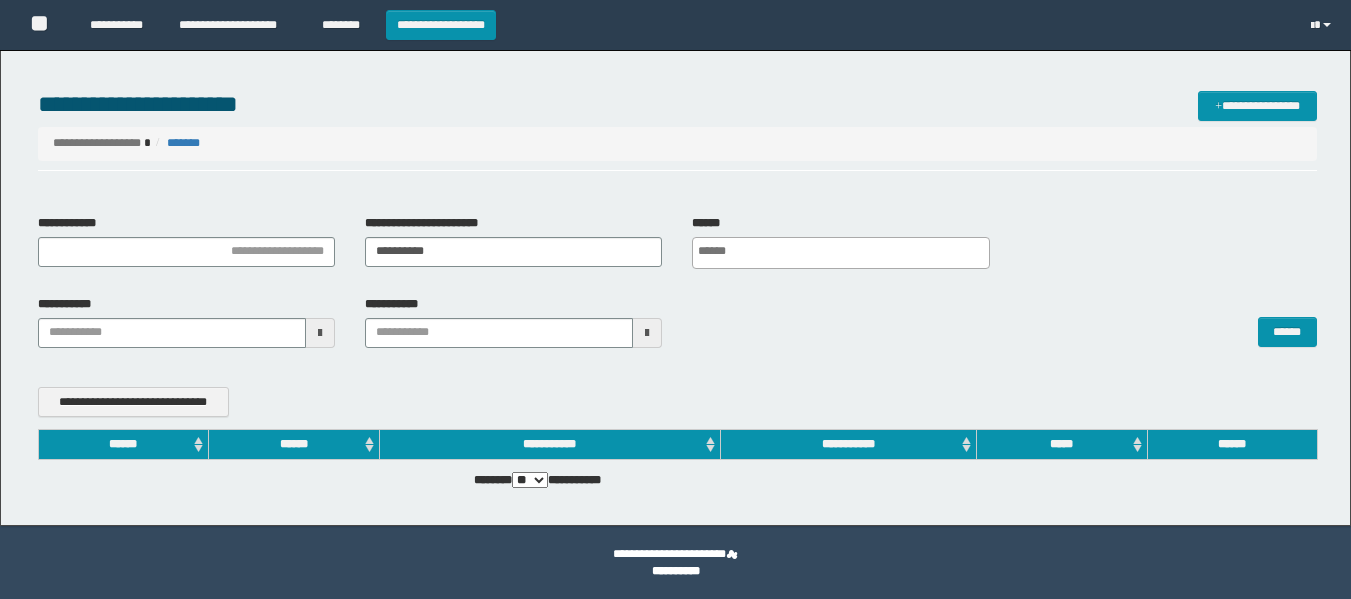 scroll, scrollTop: 0, scrollLeft: 0, axis: both 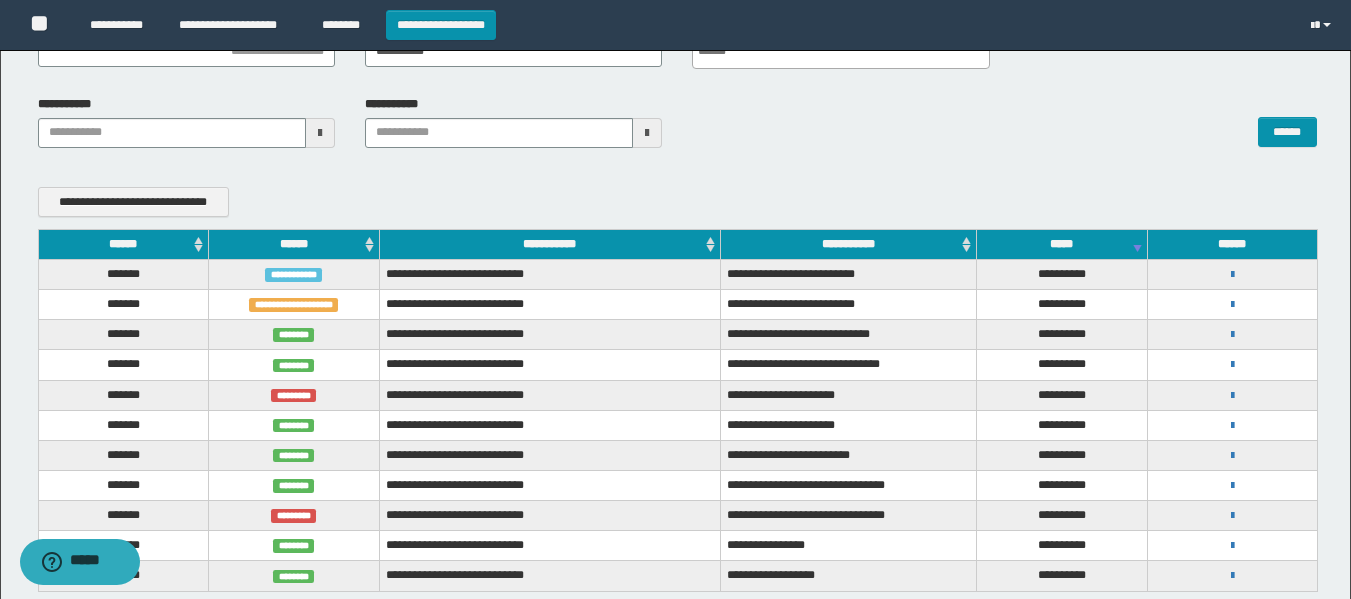 click on "**********" at bounding box center (1232, 304) 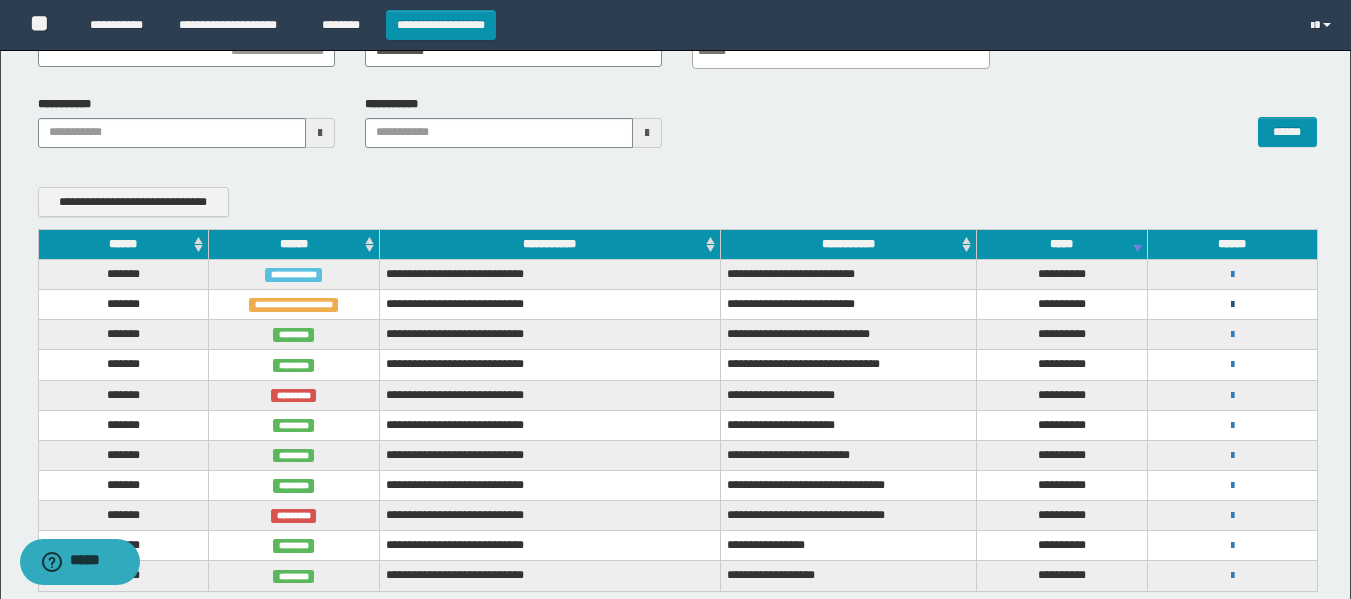 click at bounding box center (1232, 305) 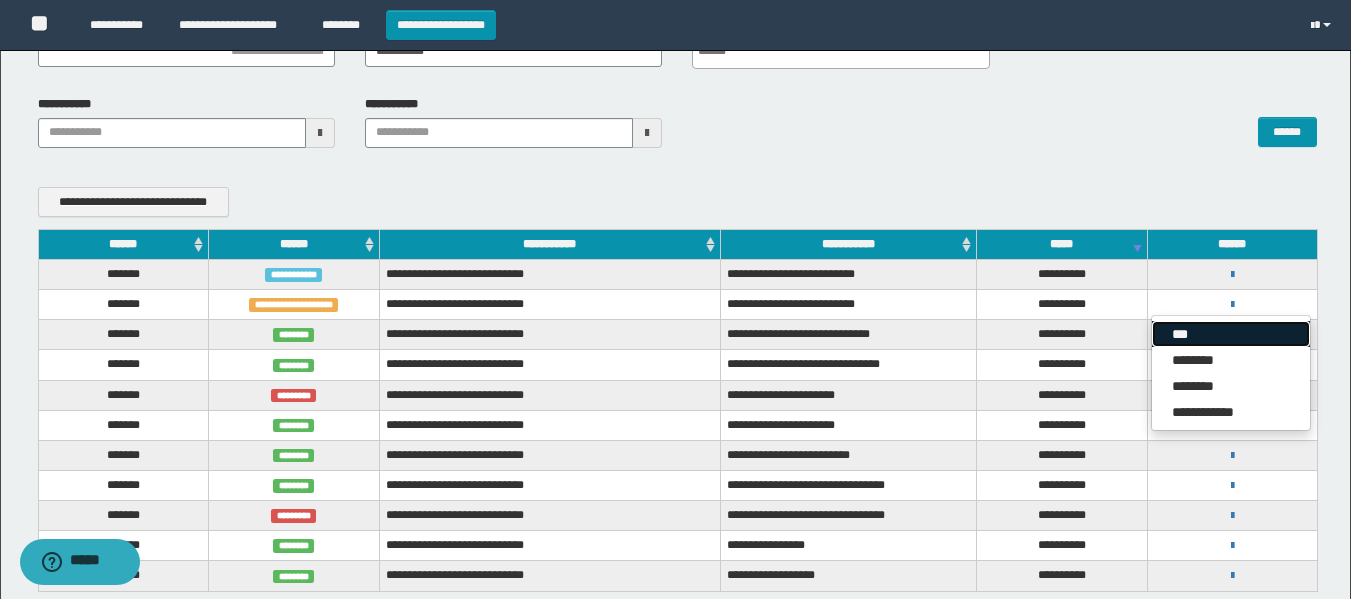 click on "***" at bounding box center (1231, 334) 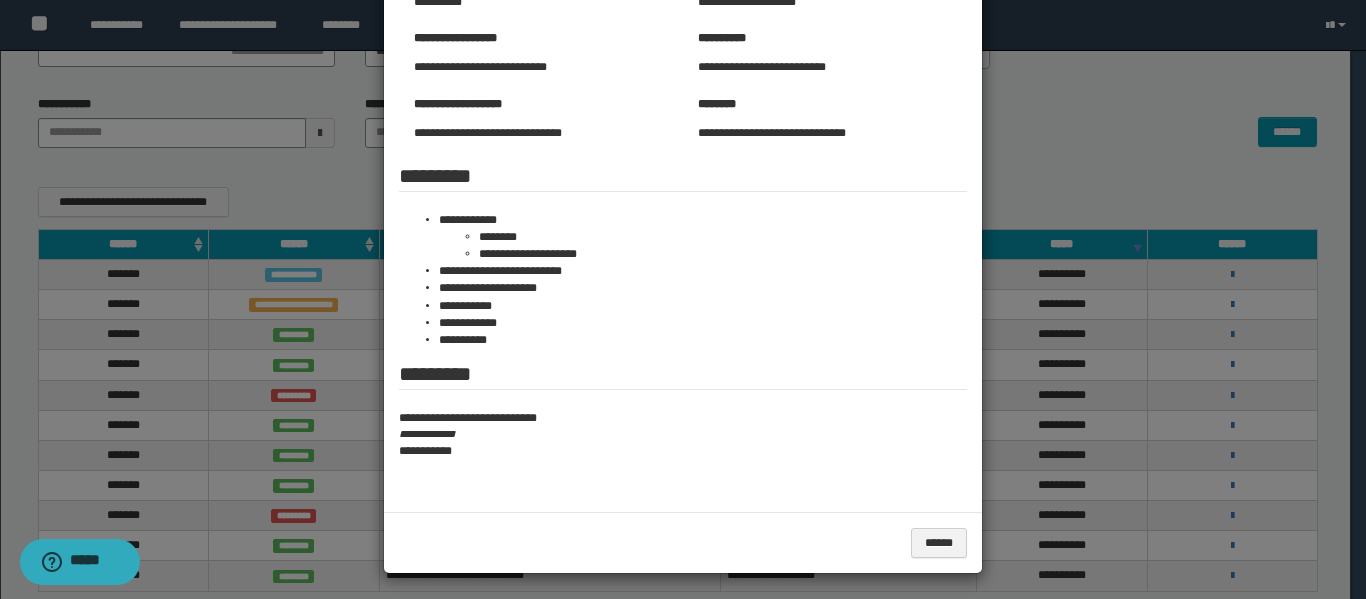 scroll, scrollTop: 220, scrollLeft: 0, axis: vertical 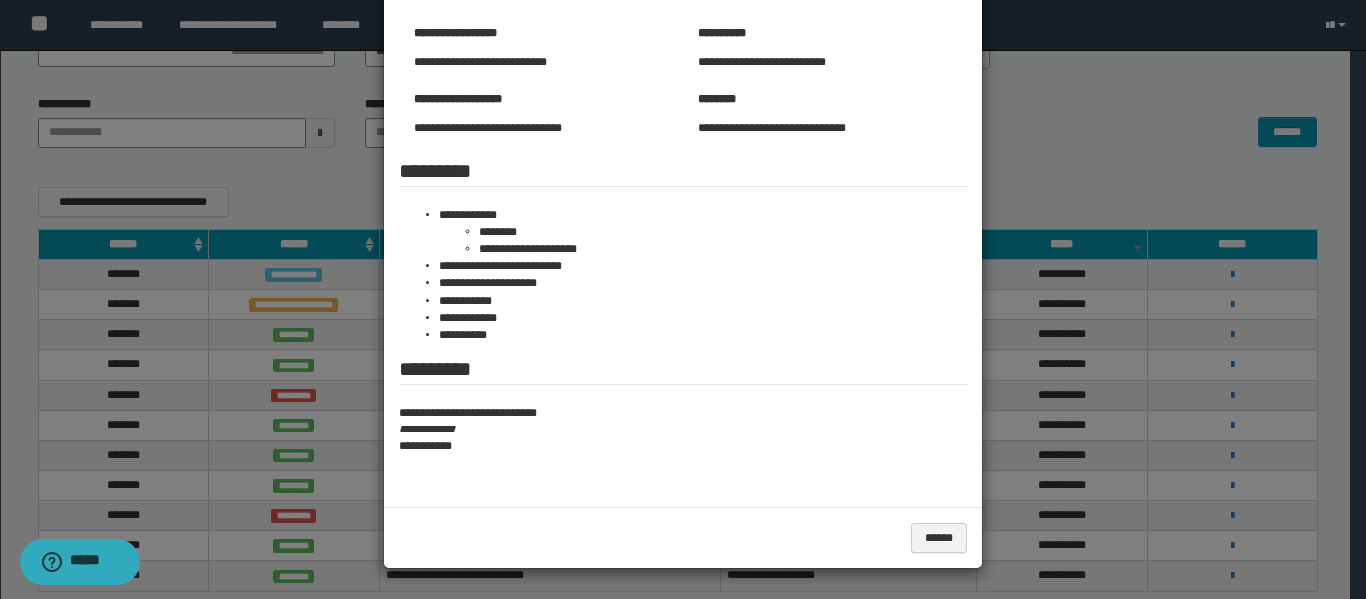 click at bounding box center (683, 189) 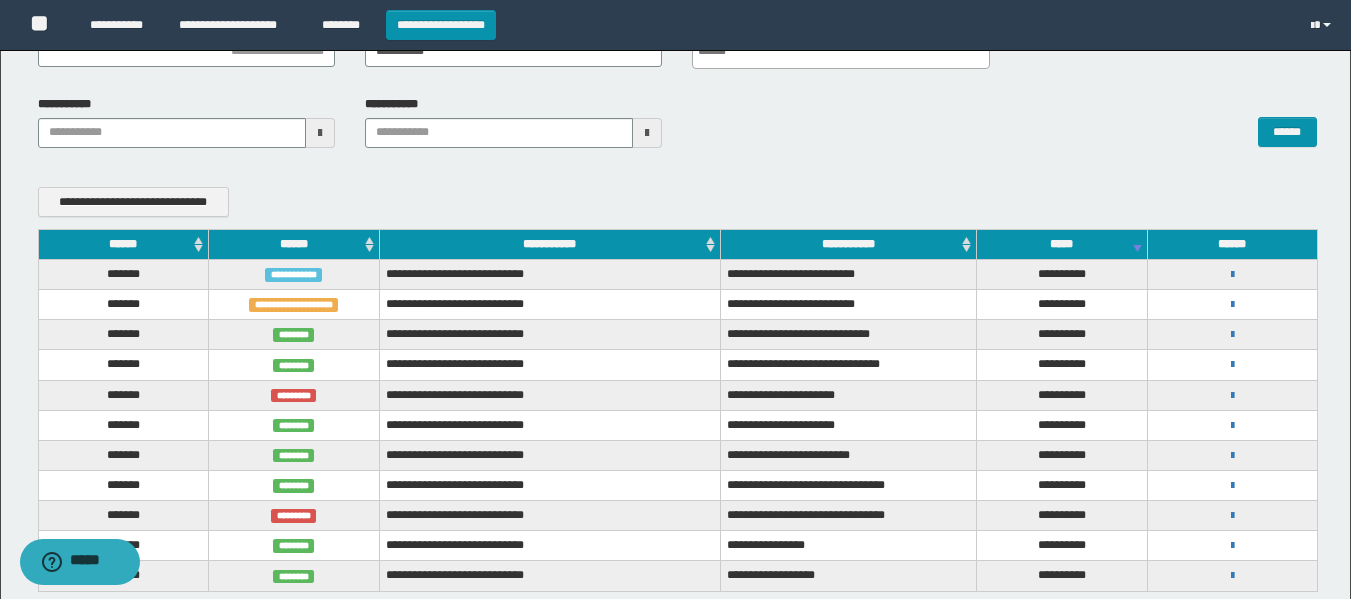 click on "**********" at bounding box center [1232, 274] 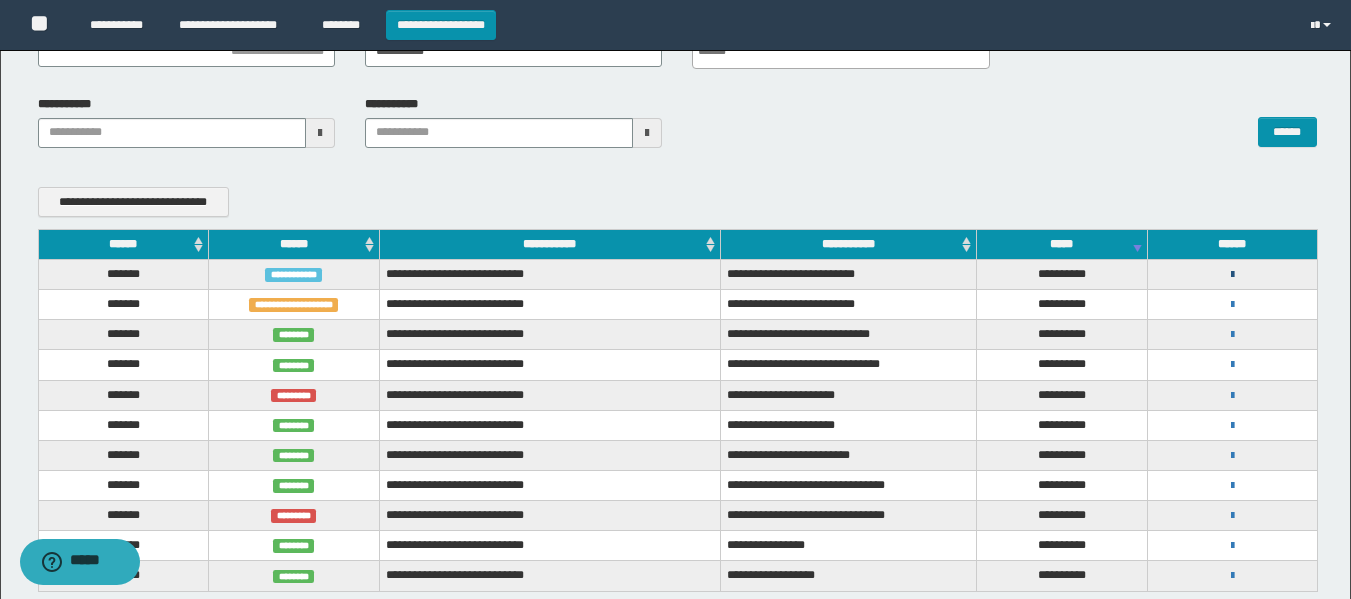 click at bounding box center [1232, 275] 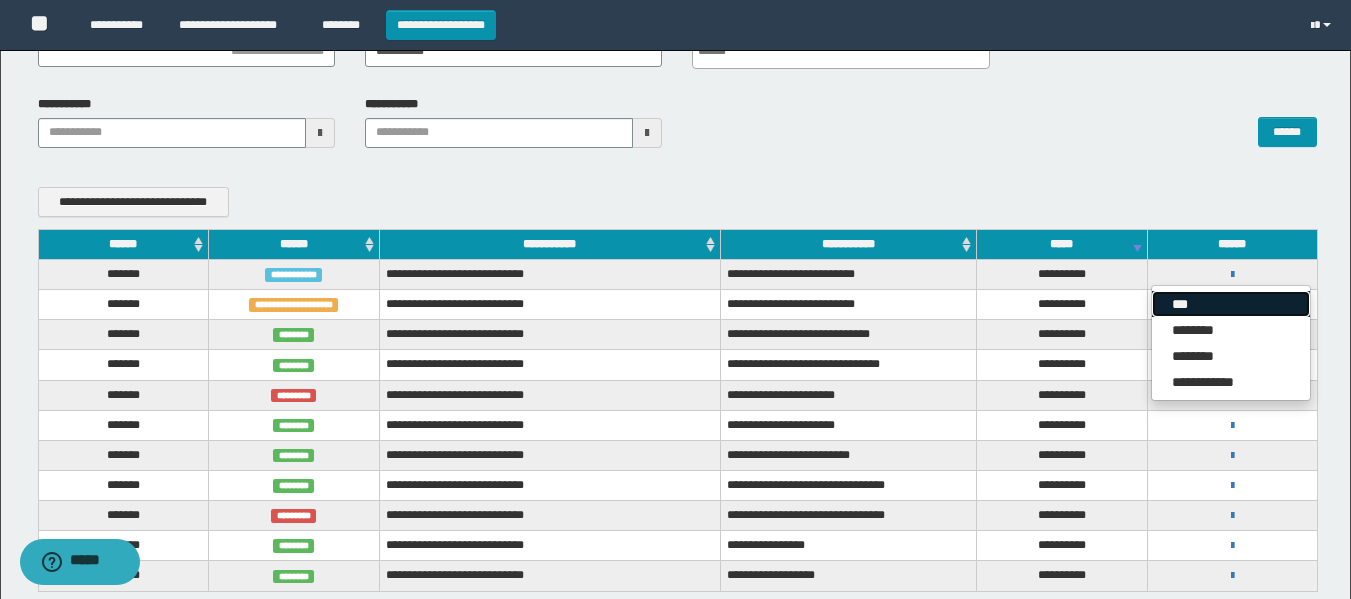 click on "***" at bounding box center (1231, 304) 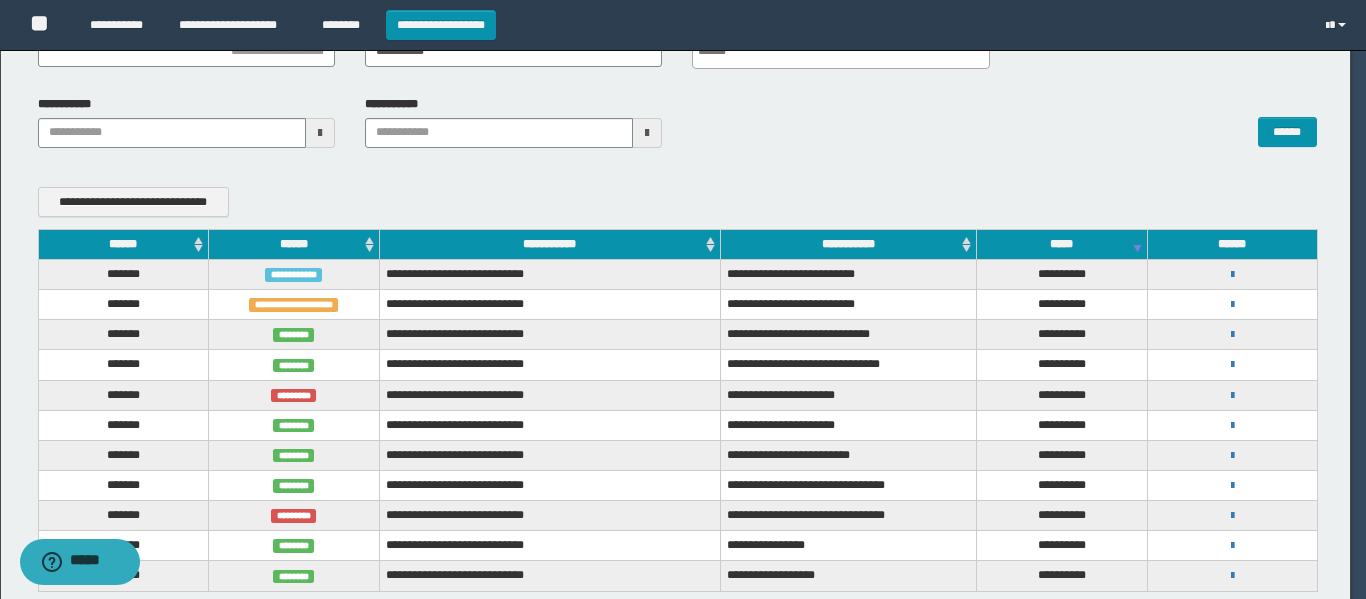 scroll, scrollTop: 0, scrollLeft: 0, axis: both 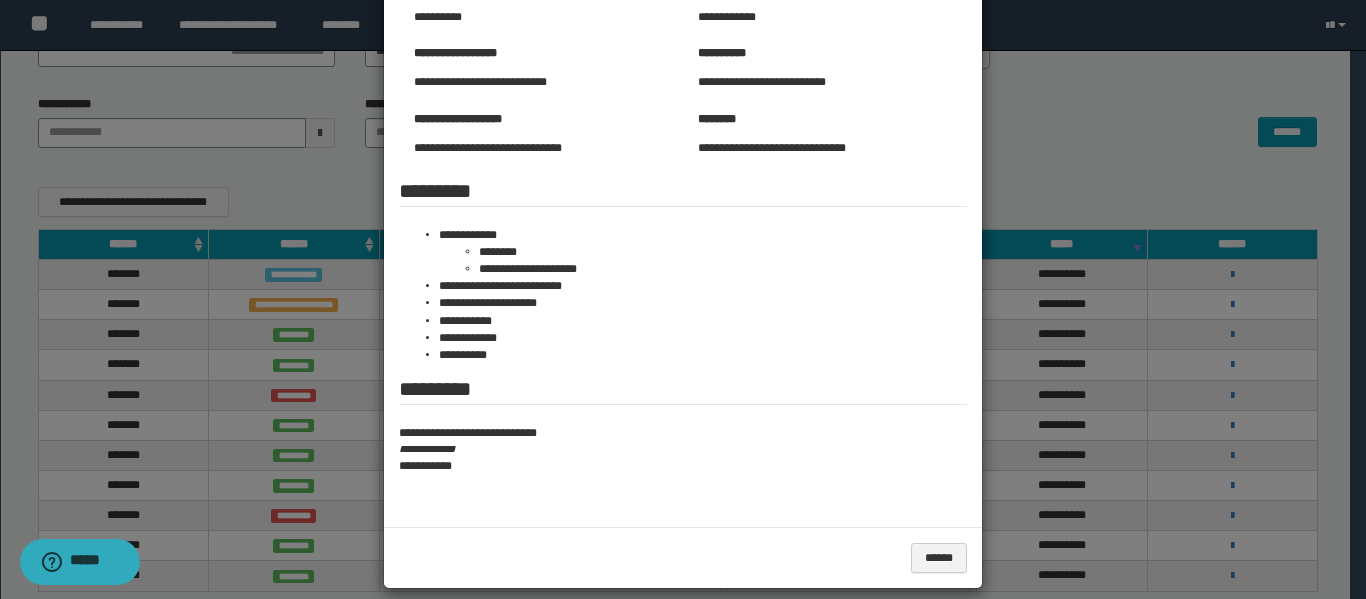 click at bounding box center [683, 209] 